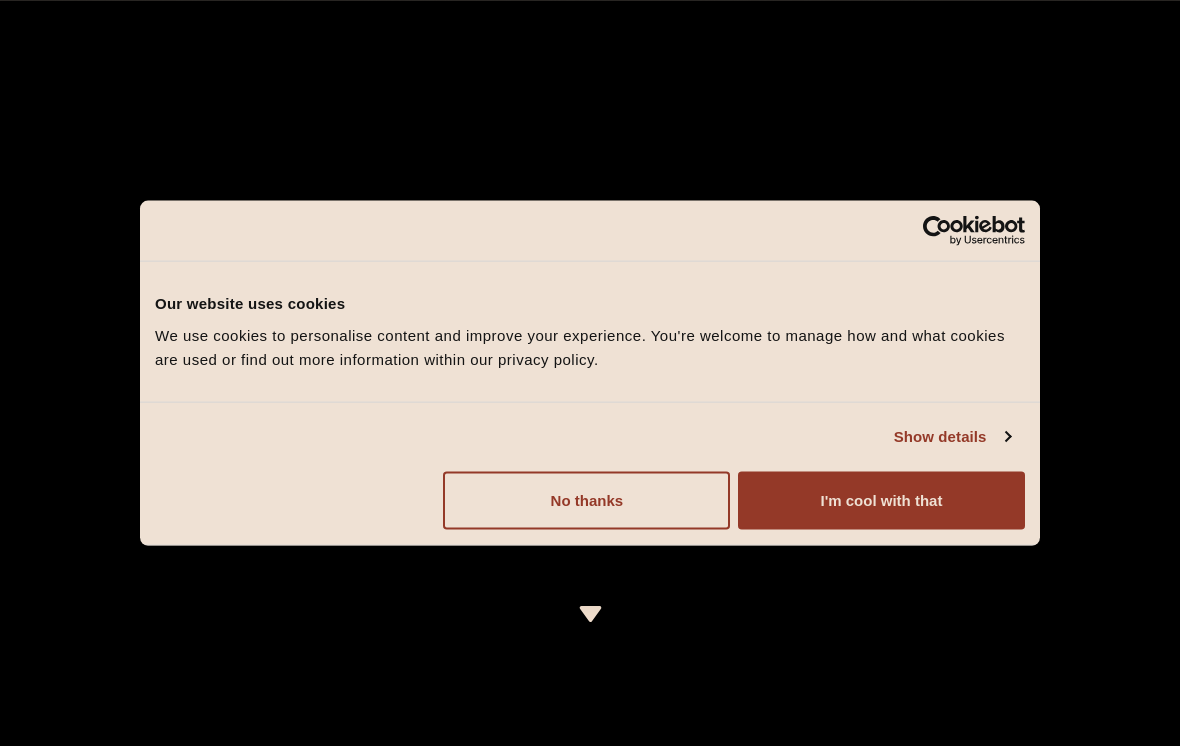 scroll, scrollTop: 0, scrollLeft: 0, axis: both 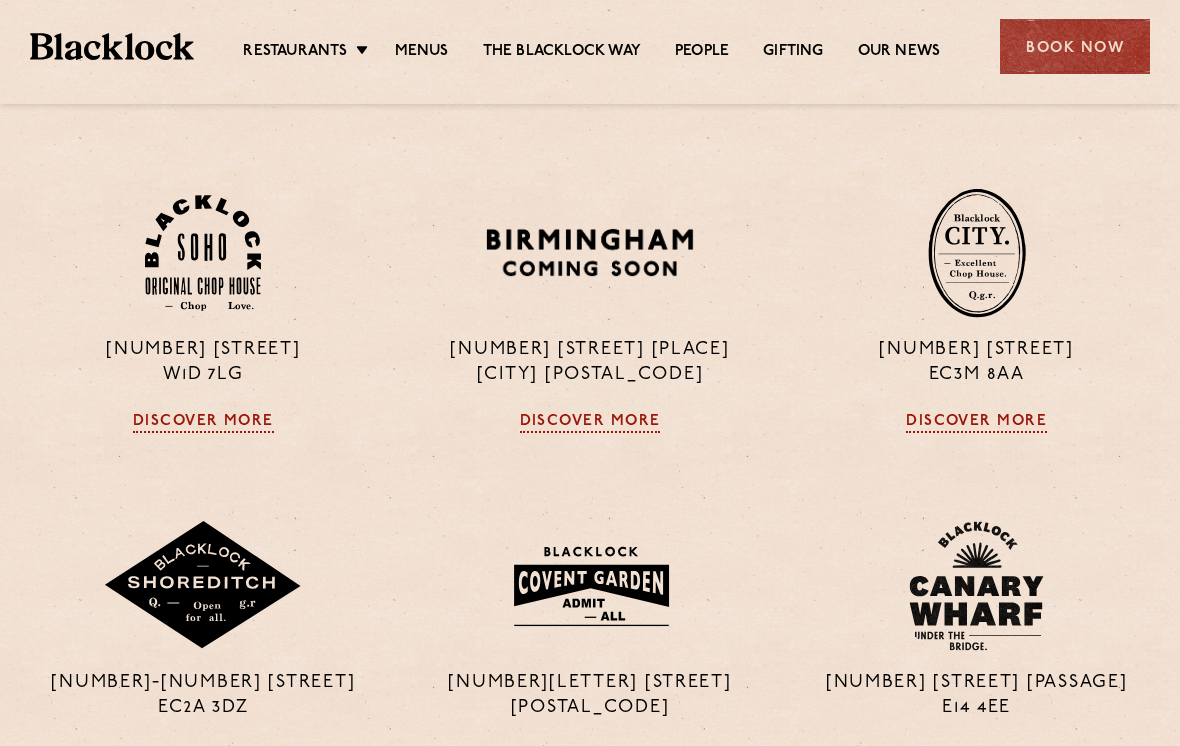 click on "Discover More" at bounding box center [203, 423] 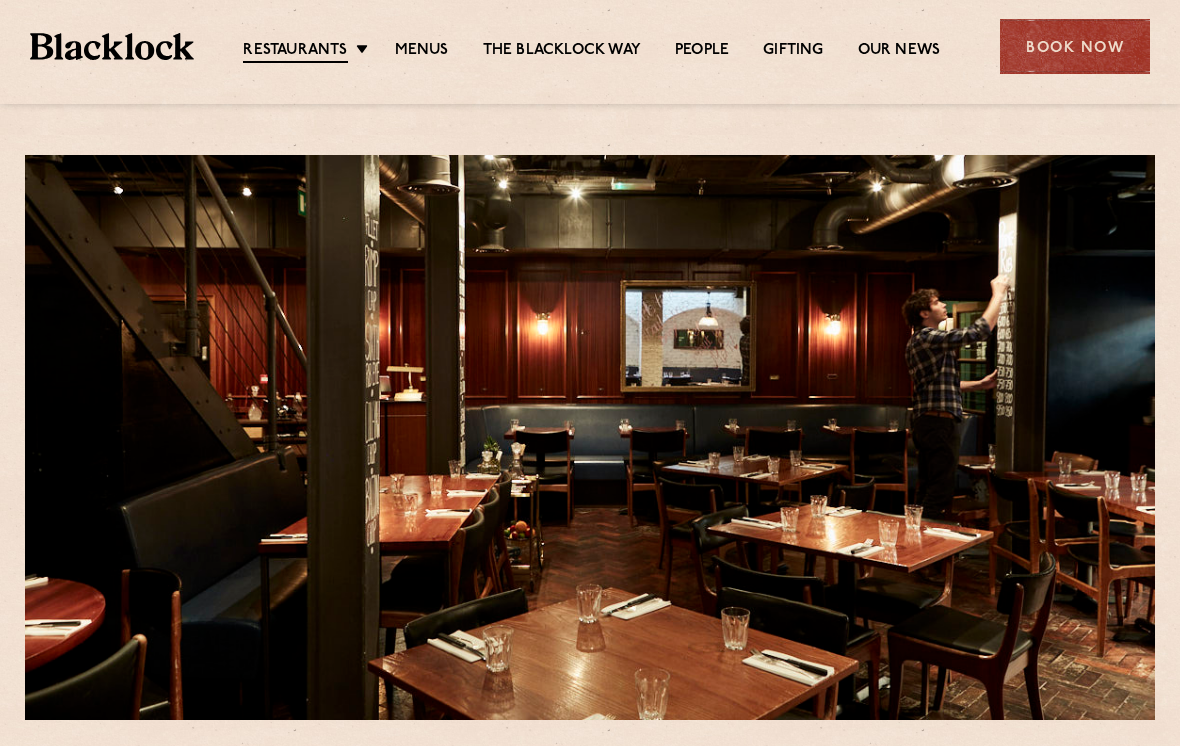 scroll, scrollTop: 0, scrollLeft: 0, axis: both 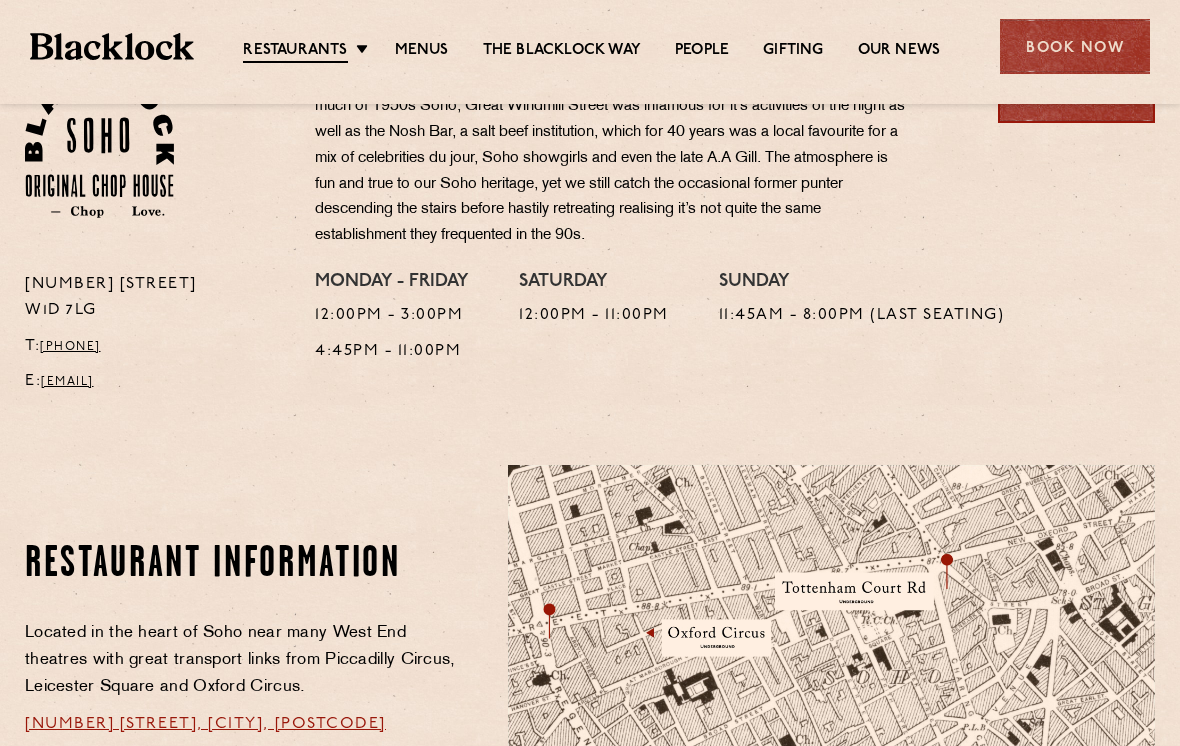 click on "Book Now" at bounding box center (1075, 46) 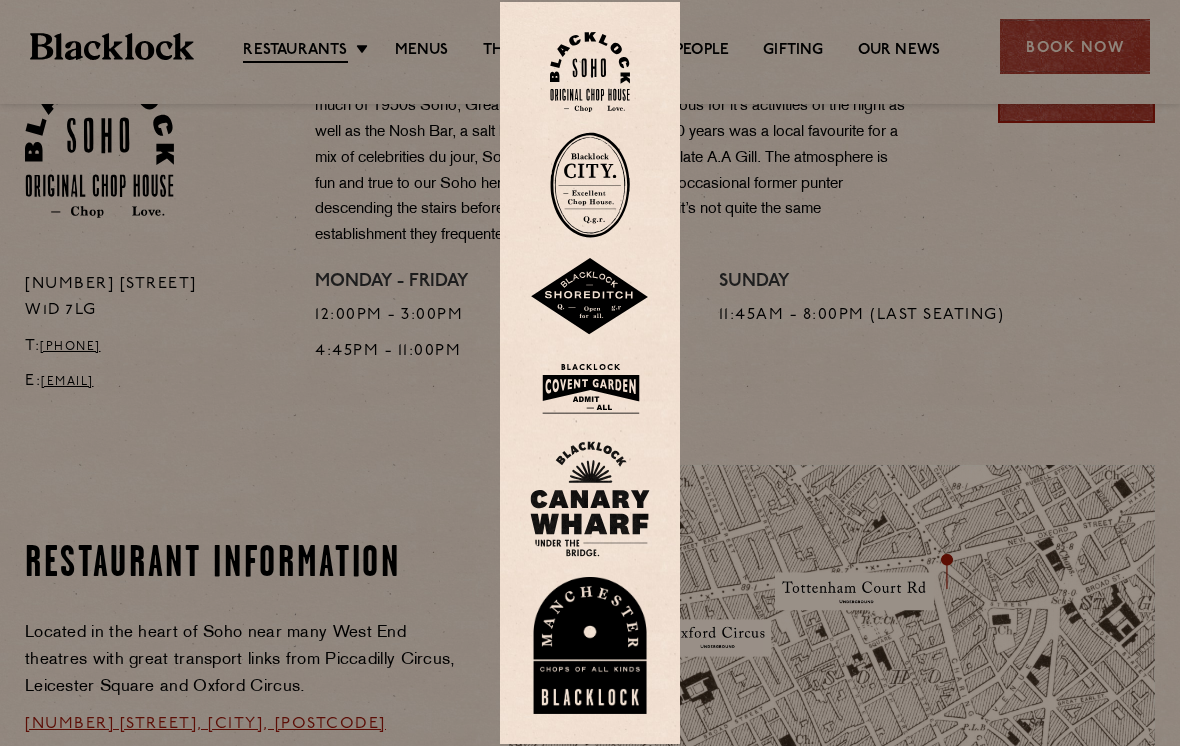 click at bounding box center [590, 388] 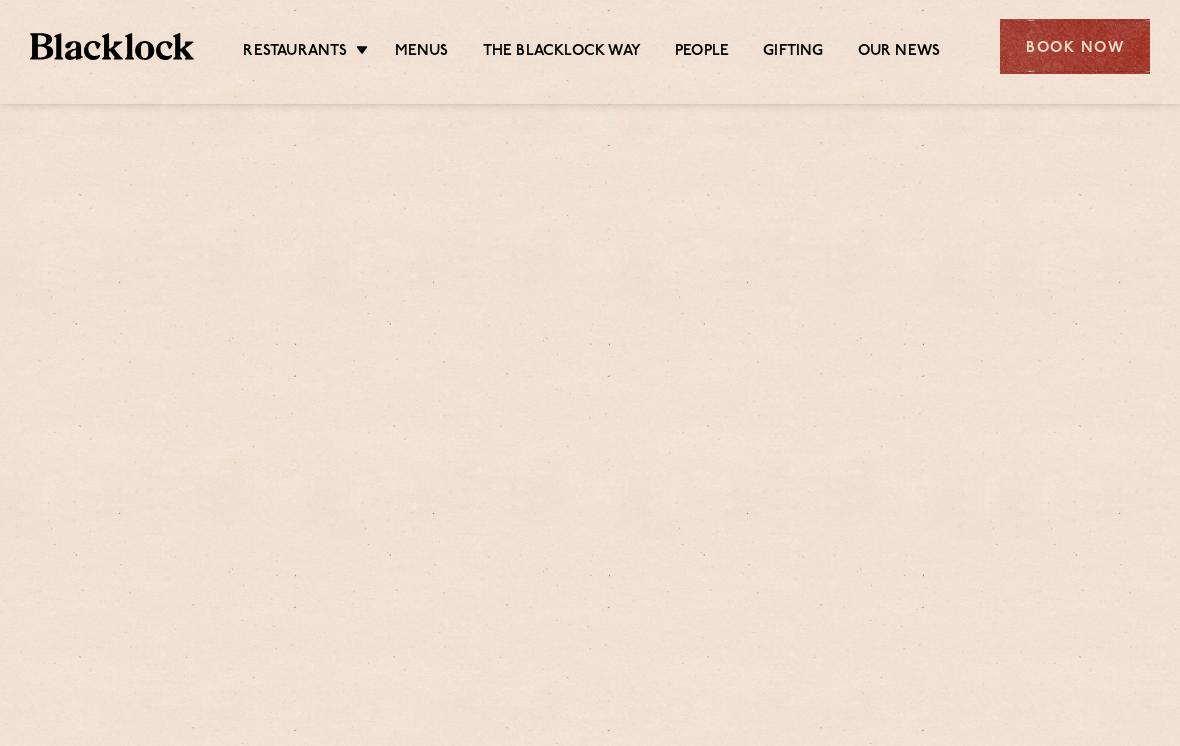 scroll, scrollTop: 0, scrollLeft: 0, axis: both 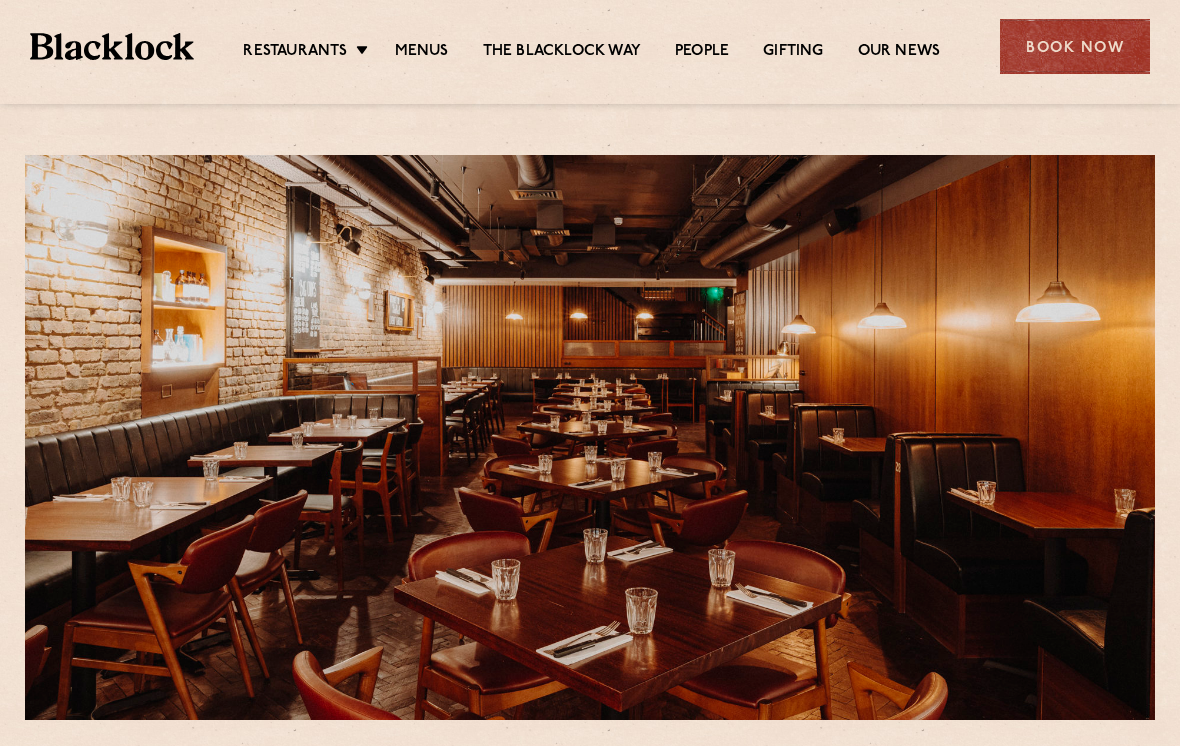 click on "Soho" at bounding box center [0, 0] 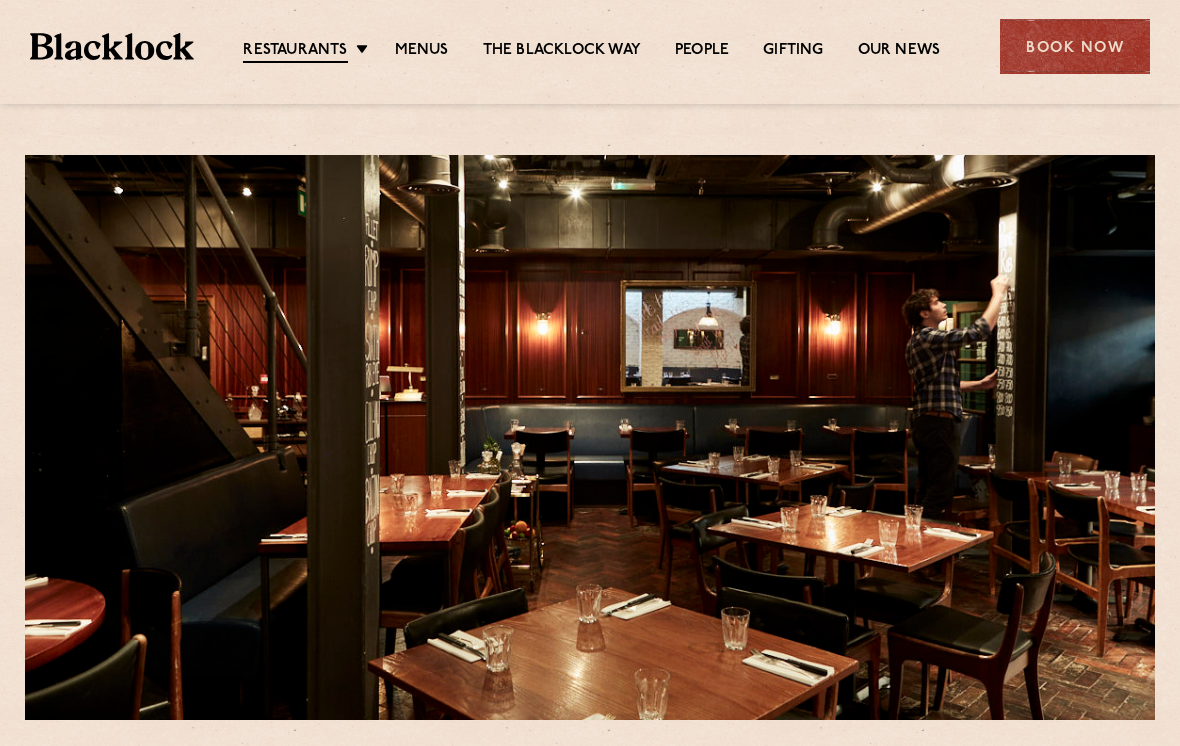 scroll, scrollTop: 0, scrollLeft: 0, axis: both 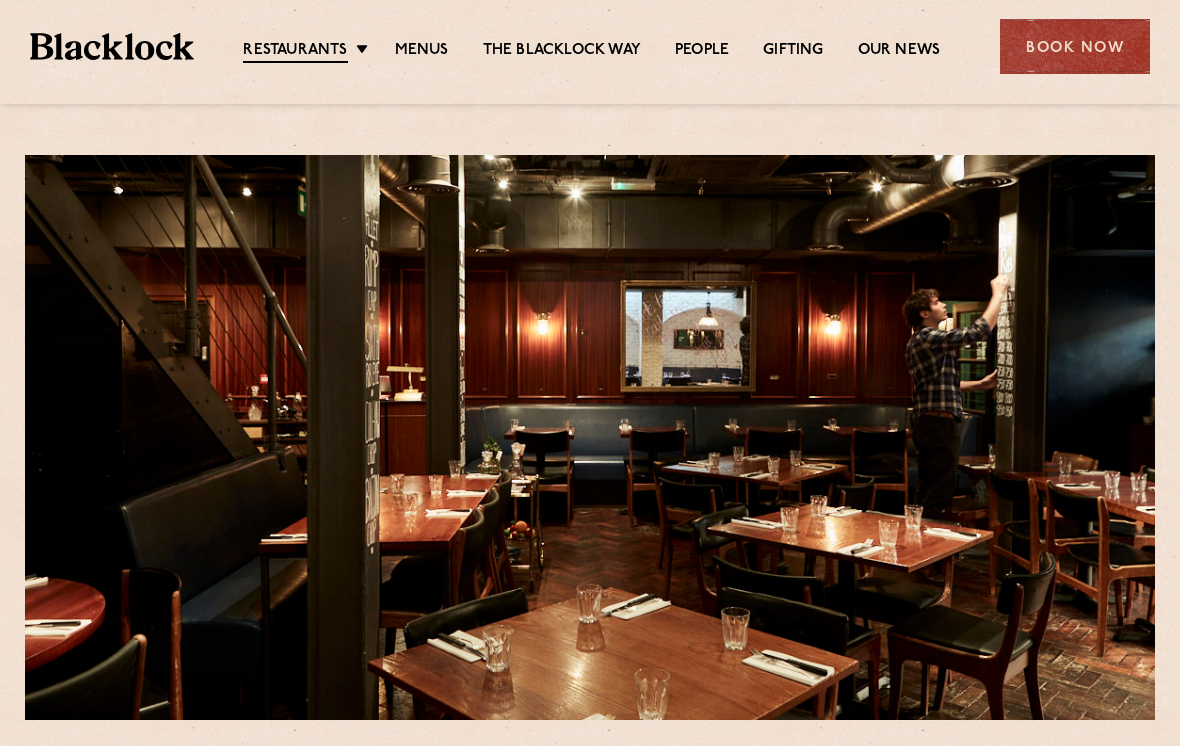 click on "Book Now" at bounding box center [1075, 46] 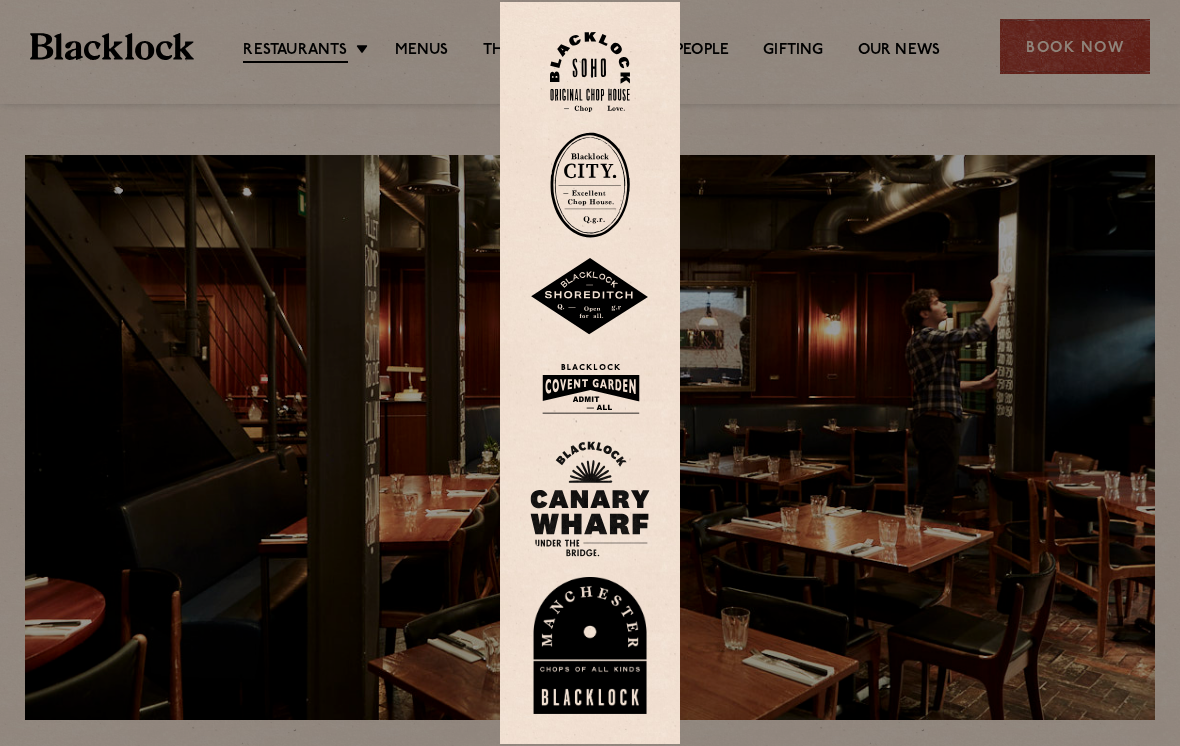 click at bounding box center (590, 72) 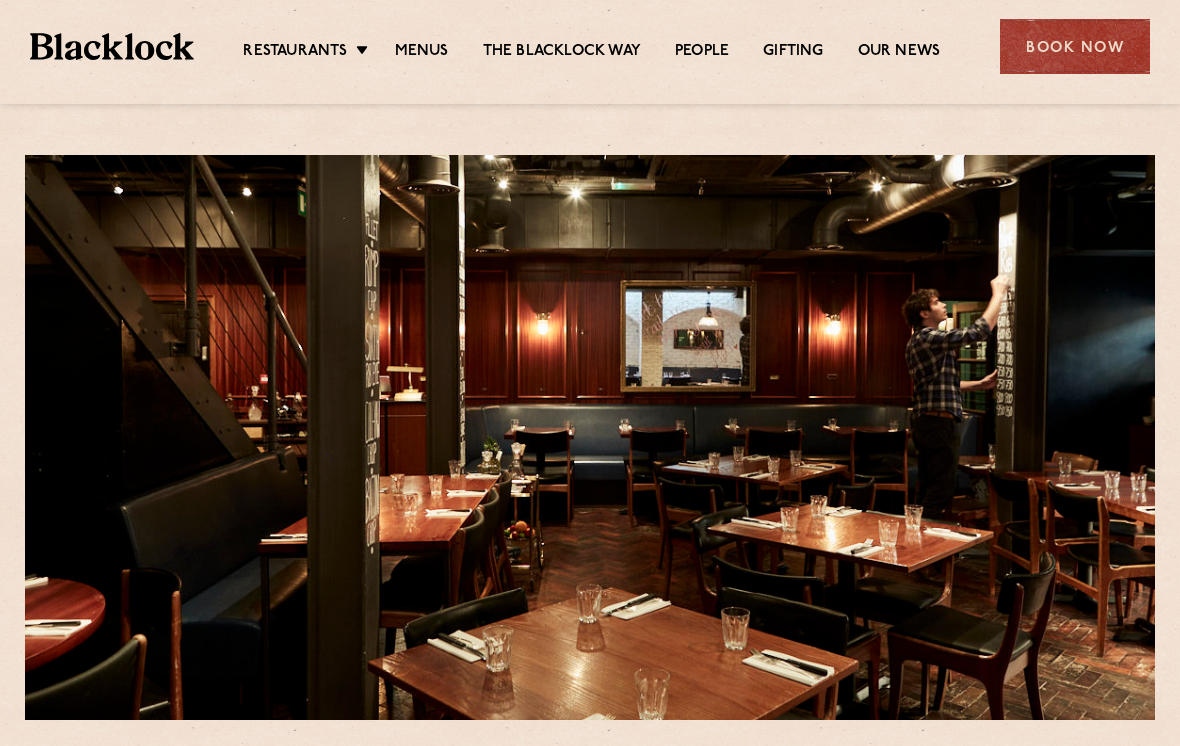 scroll, scrollTop: 0, scrollLeft: 0, axis: both 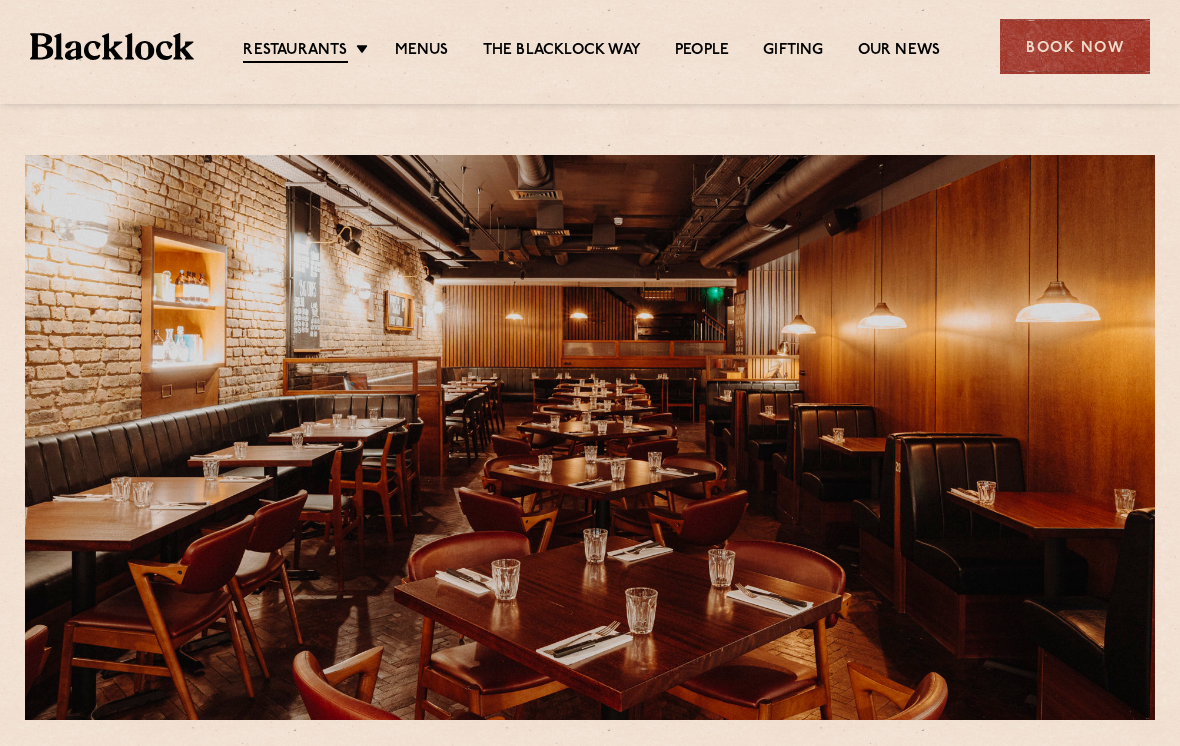 click on "Book Now" at bounding box center [1075, 46] 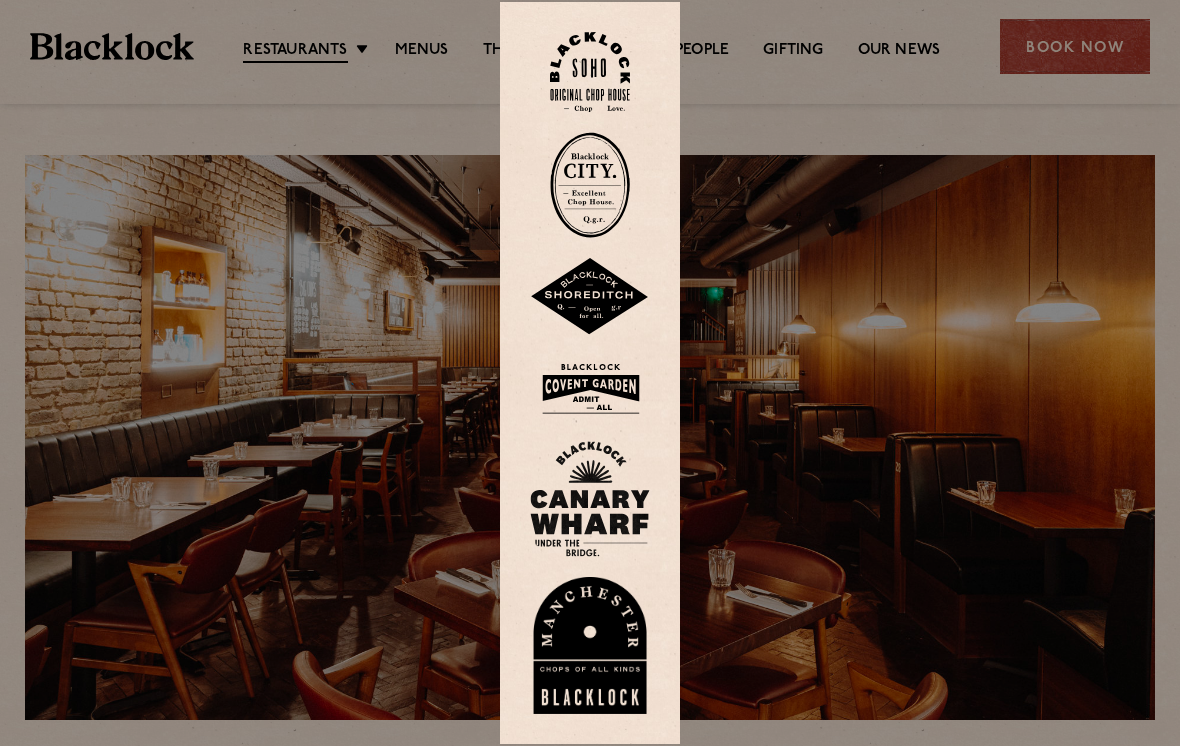 click at bounding box center [590, 373] 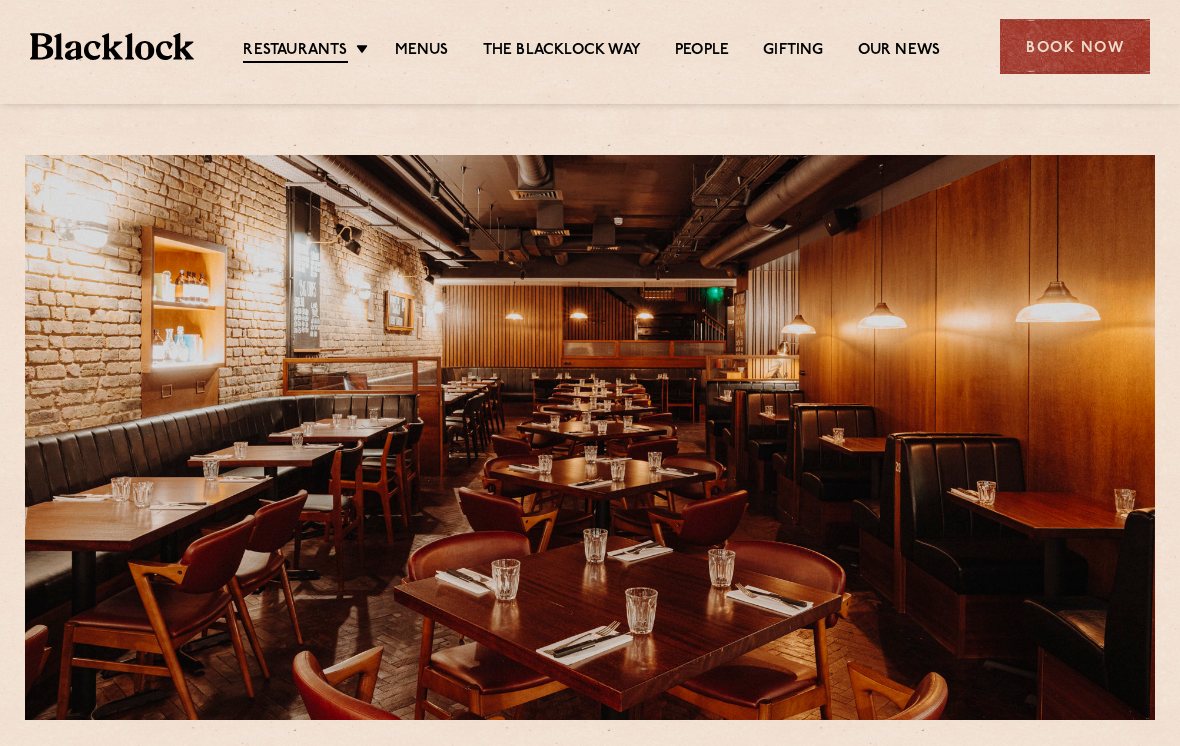 click on "Menus" at bounding box center (422, 51) 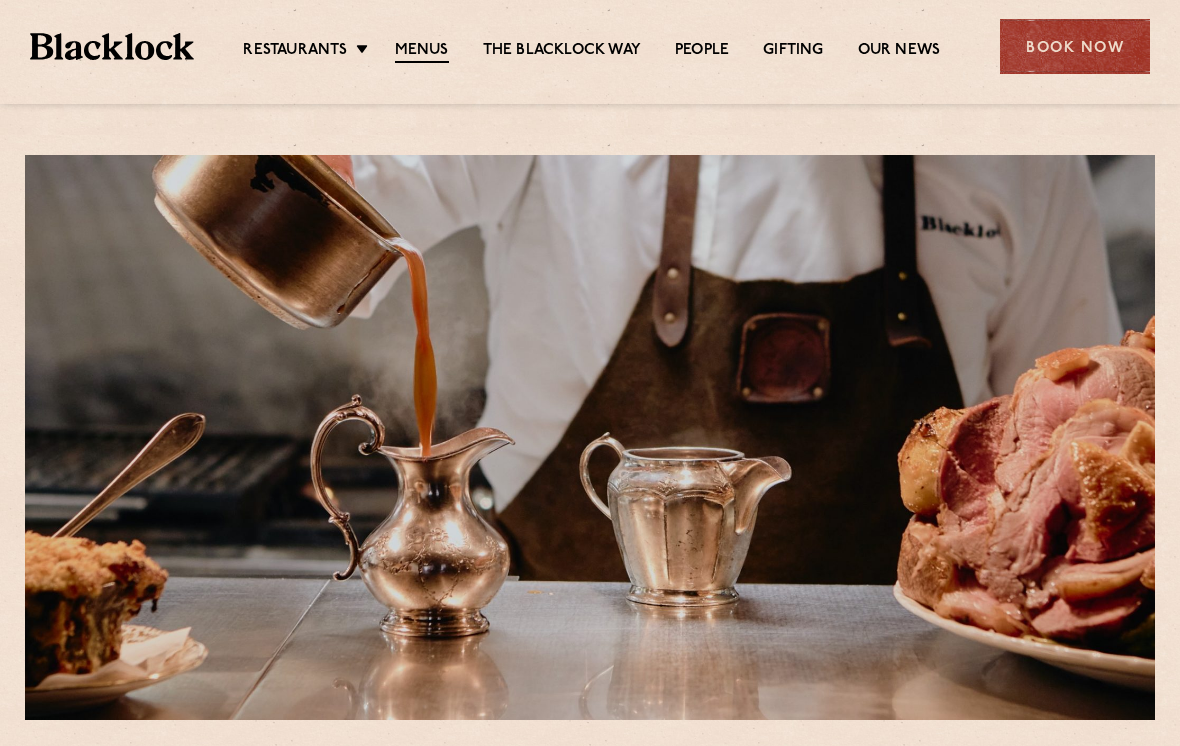 scroll, scrollTop: 0, scrollLeft: 0, axis: both 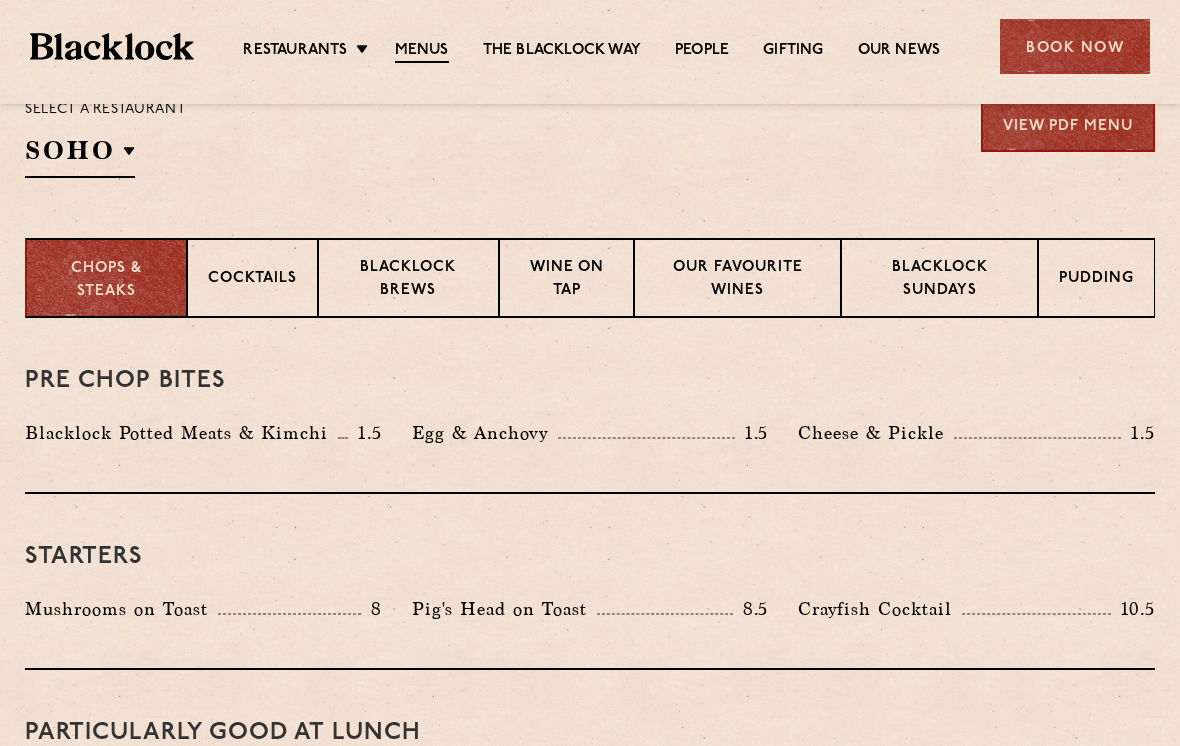 click on "Blacklock Sundays" at bounding box center (939, 280) 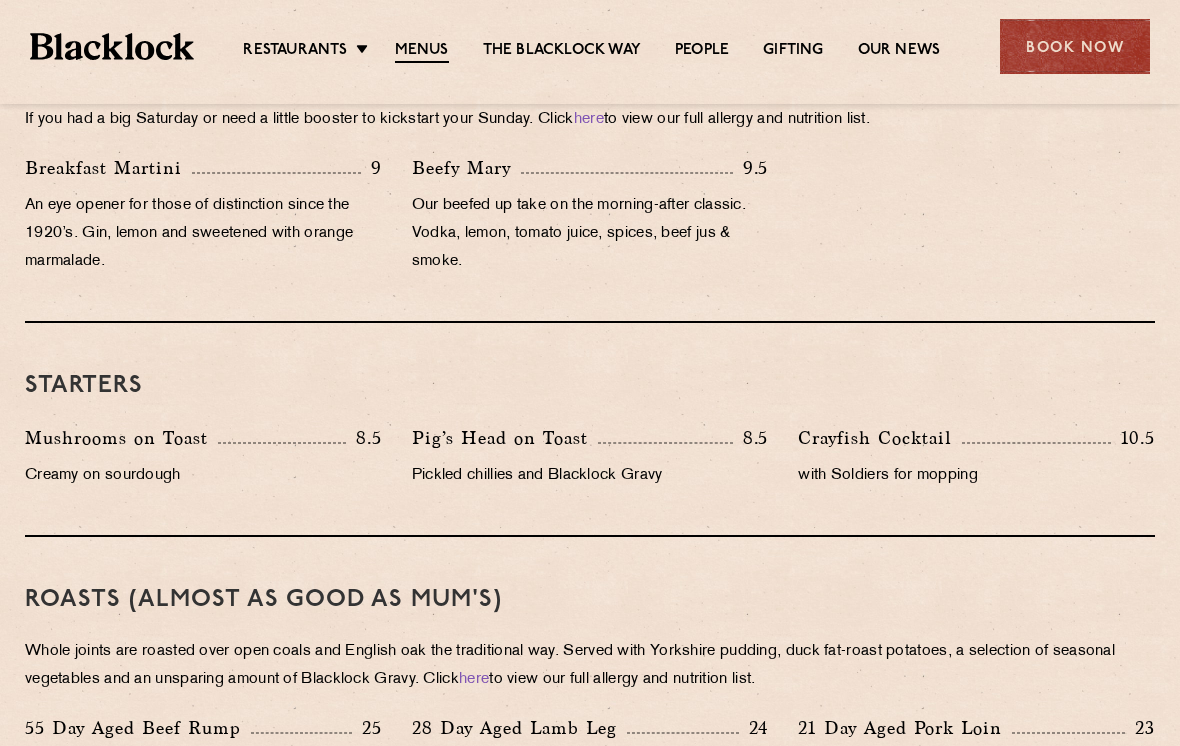 scroll, scrollTop: 978, scrollLeft: 0, axis: vertical 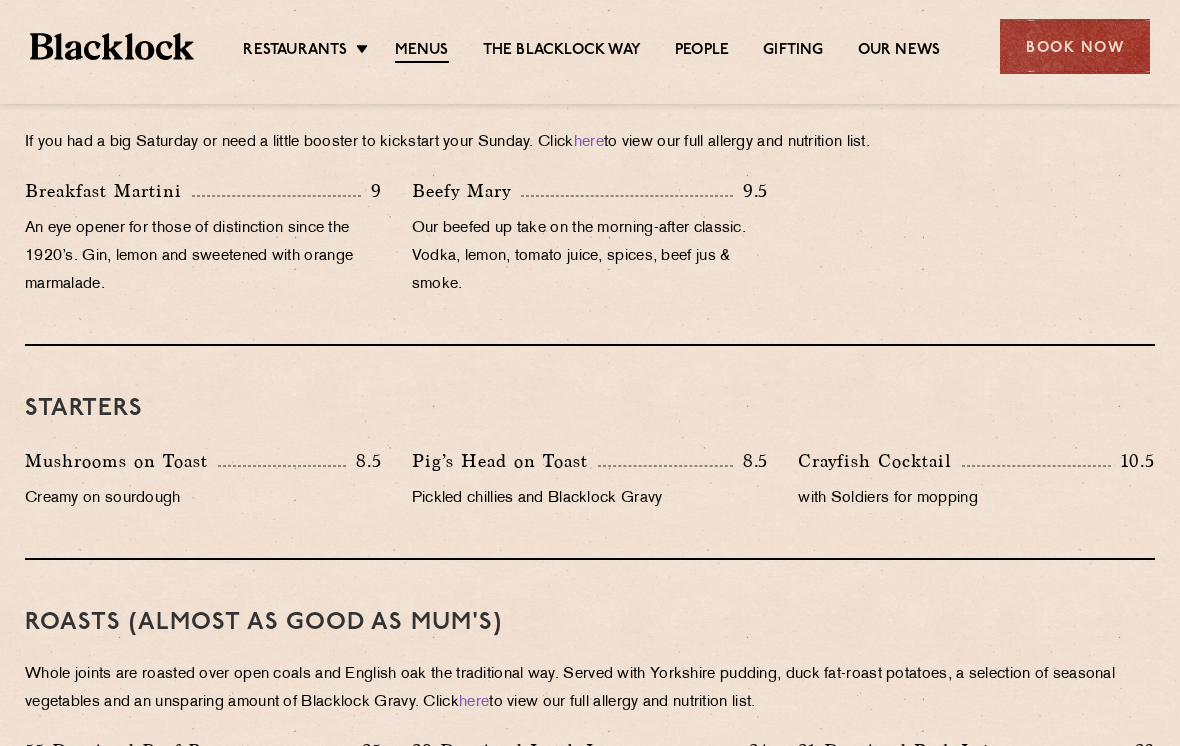 click on "Book Now" at bounding box center (1075, 46) 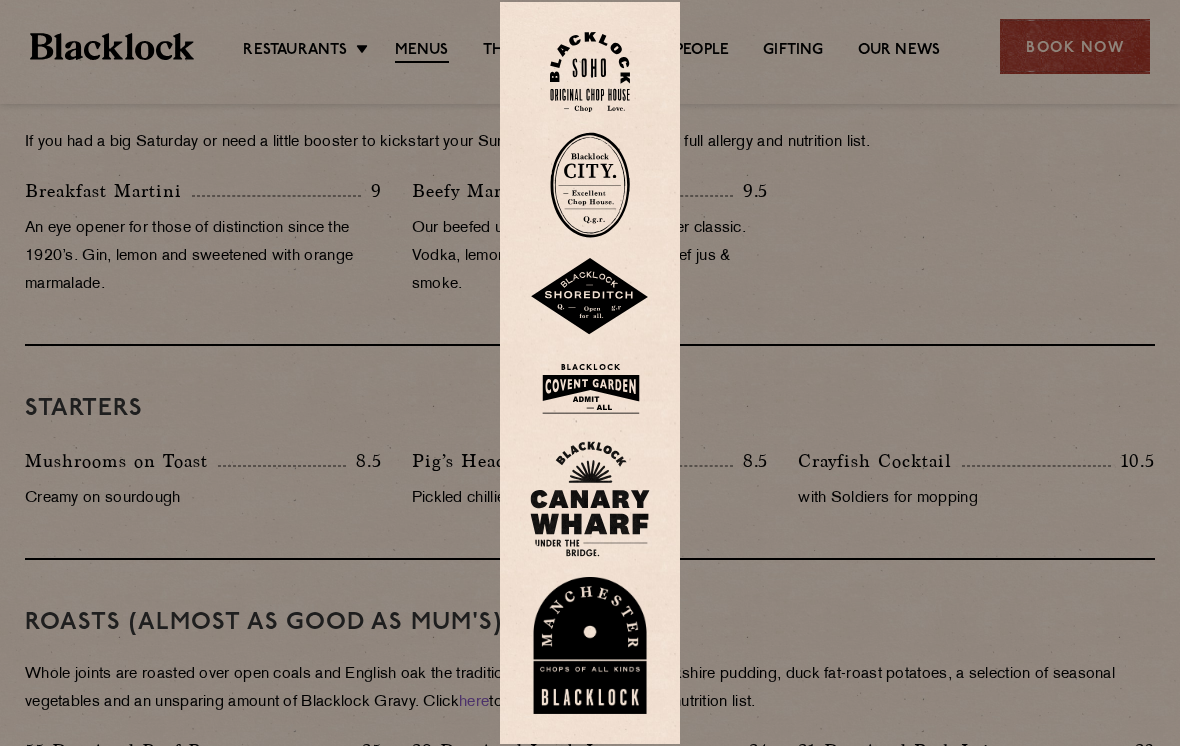 click at bounding box center [590, 388] 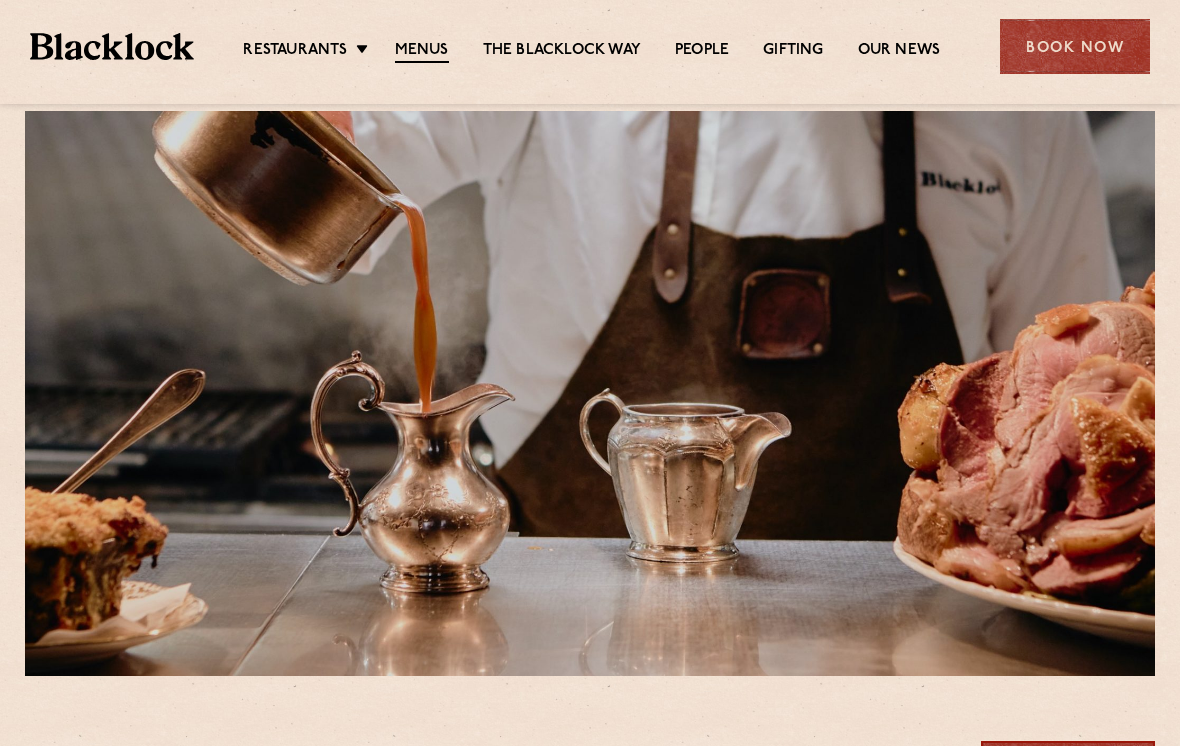 scroll, scrollTop: 0, scrollLeft: 0, axis: both 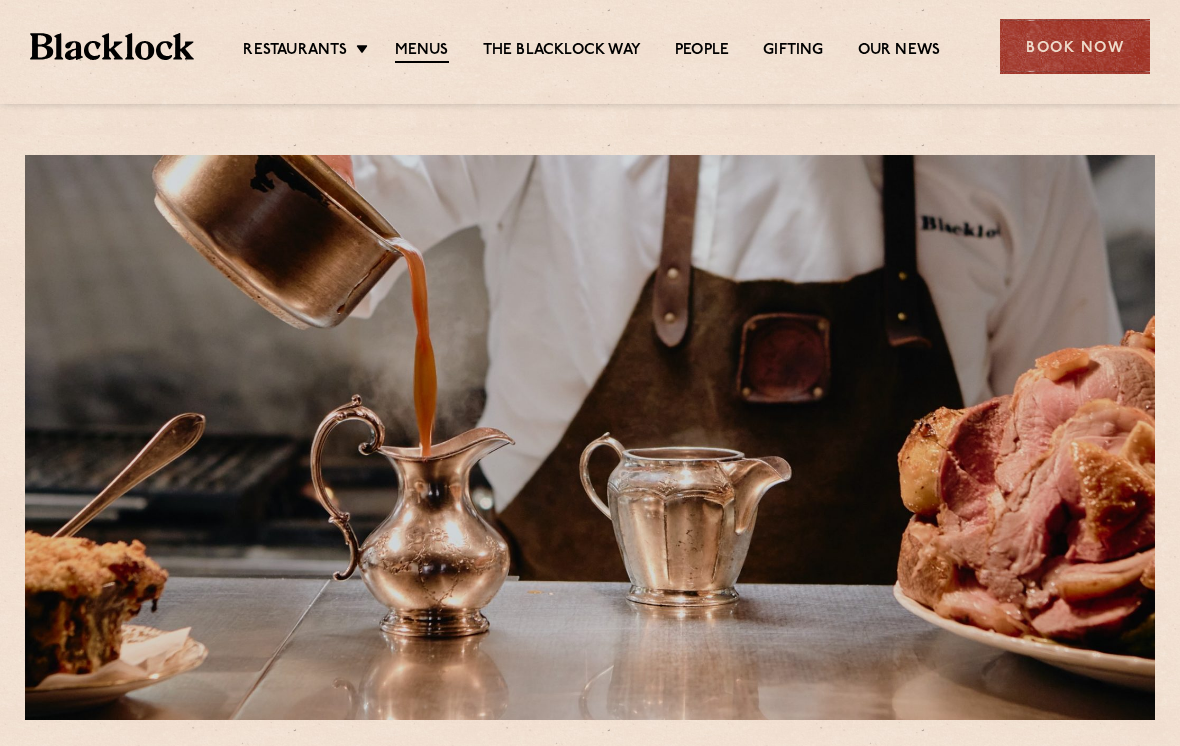 click on "Menus" at bounding box center [422, 52] 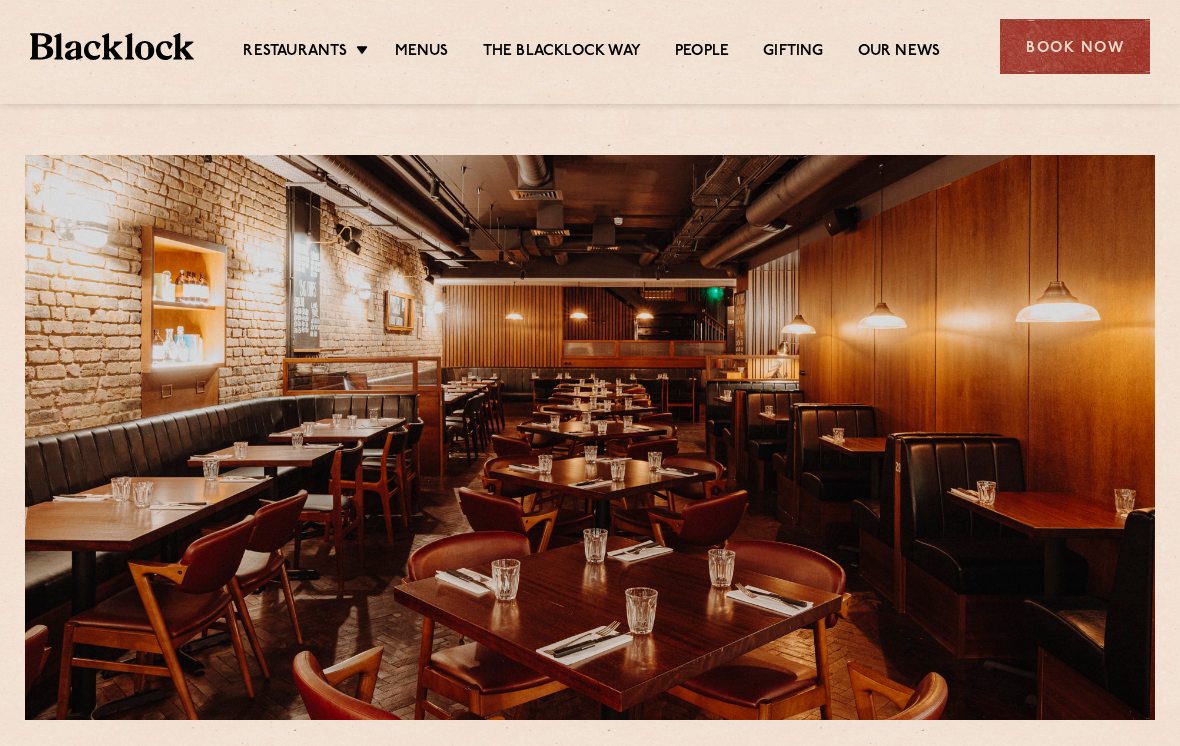 scroll, scrollTop: 0, scrollLeft: 0, axis: both 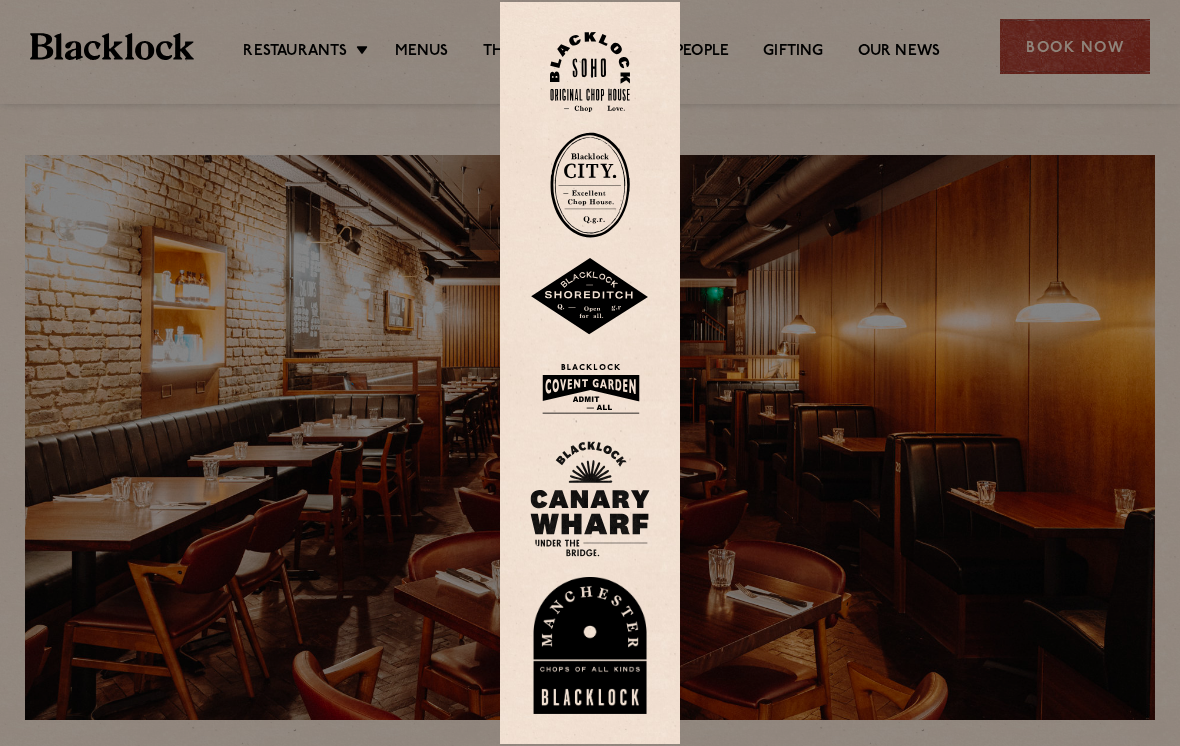 click at bounding box center [590, 388] 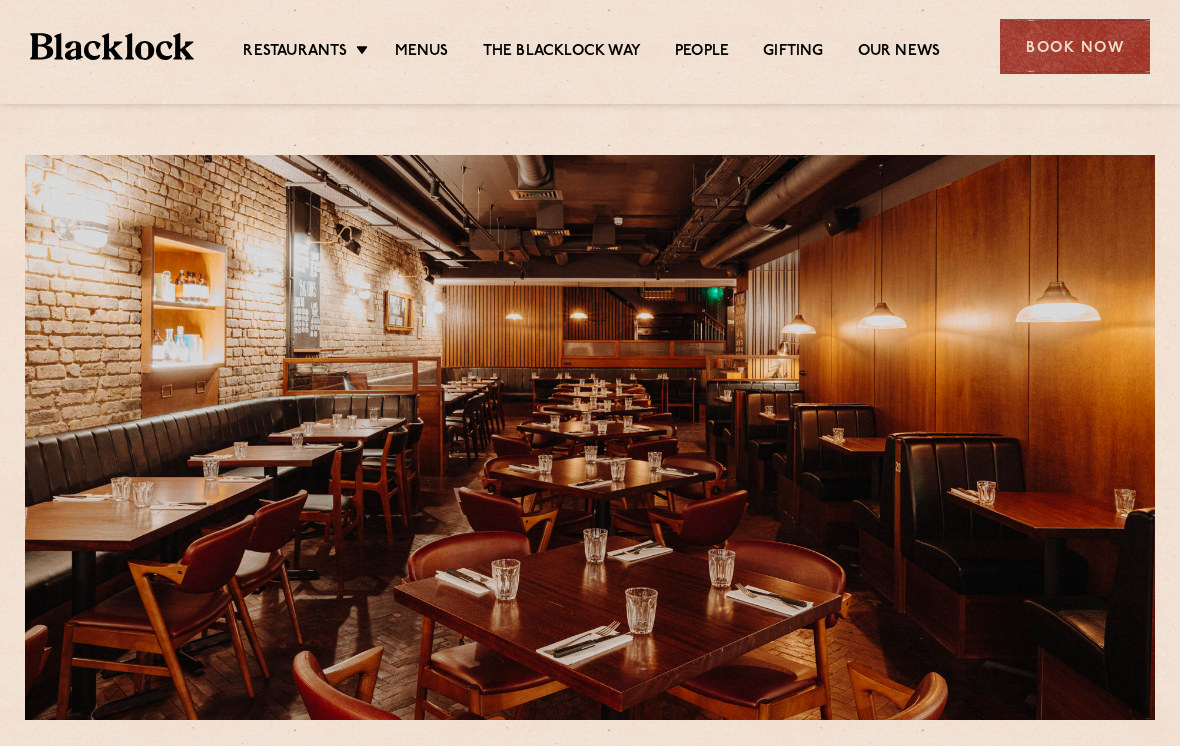 scroll, scrollTop: 0, scrollLeft: 0, axis: both 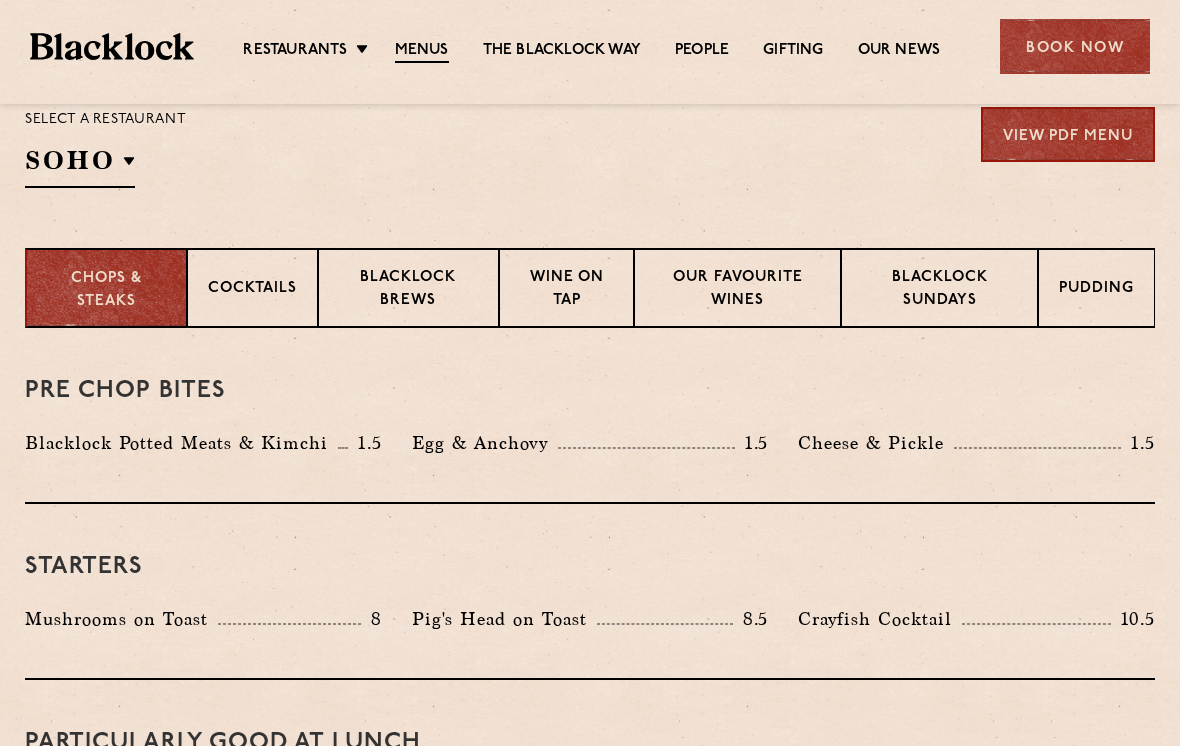 click on "Pudding" at bounding box center (1096, 290) 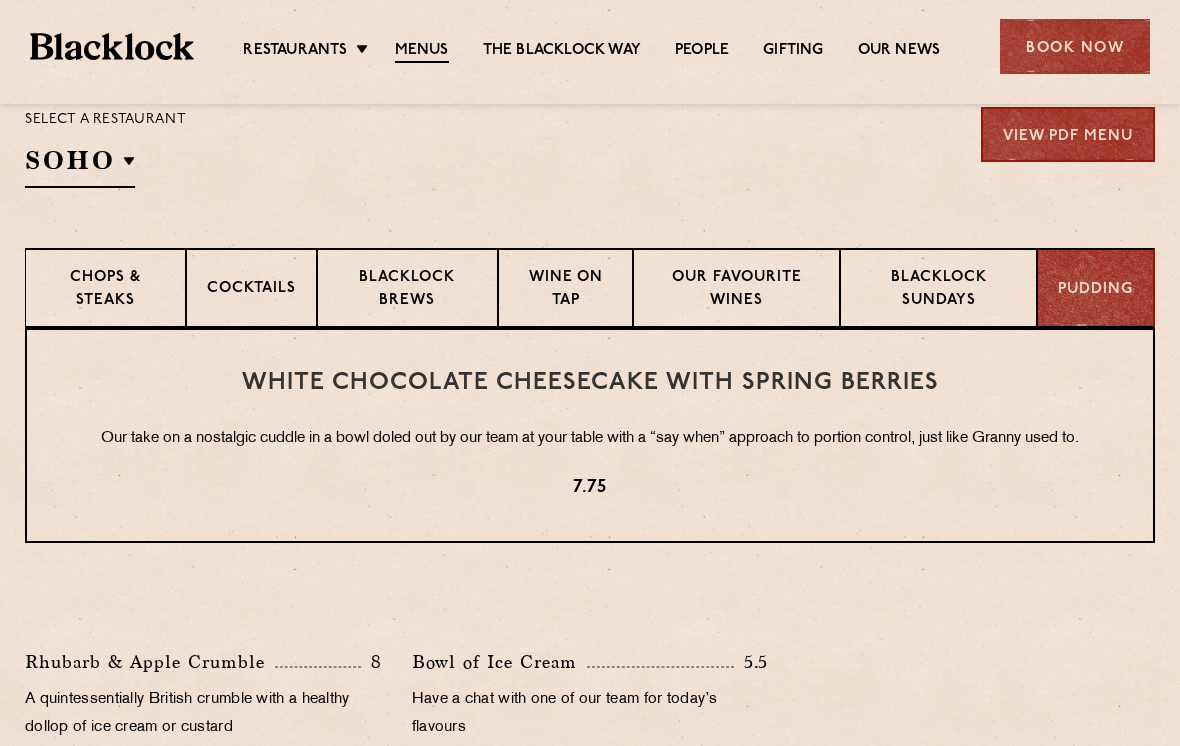click on "Wine on Tap" at bounding box center (566, 290) 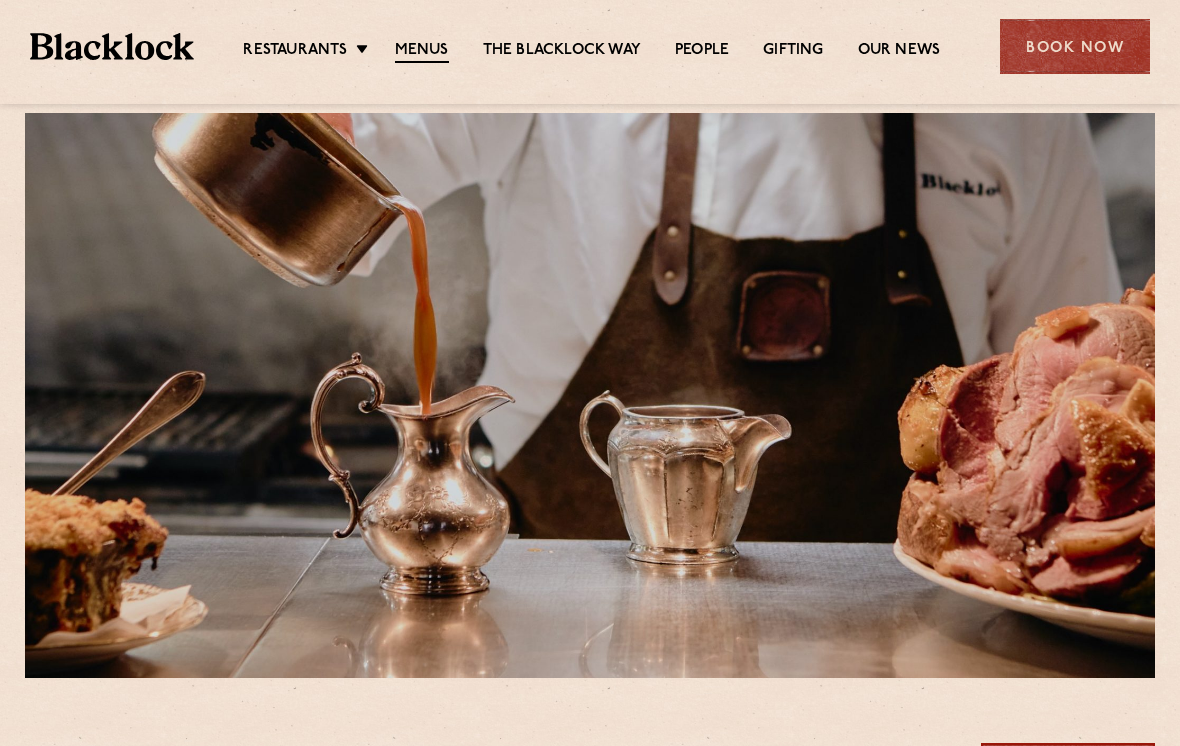 scroll, scrollTop: 0, scrollLeft: 0, axis: both 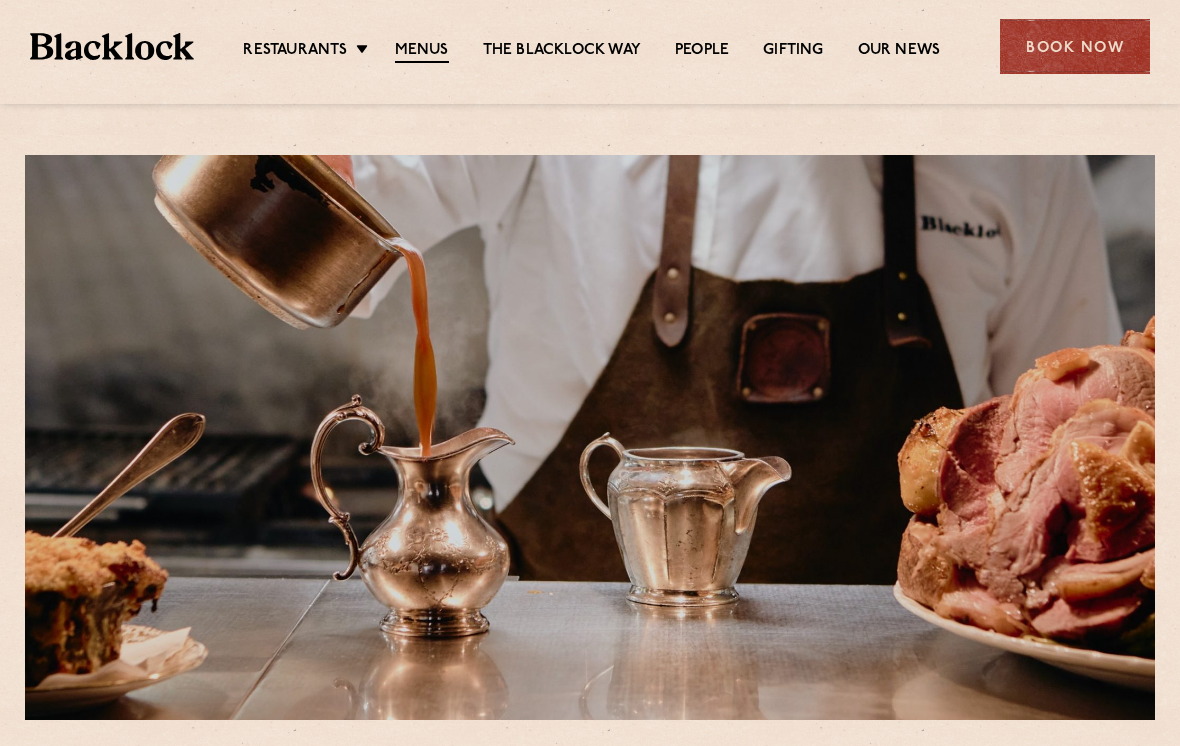 click on "People" at bounding box center (702, 51) 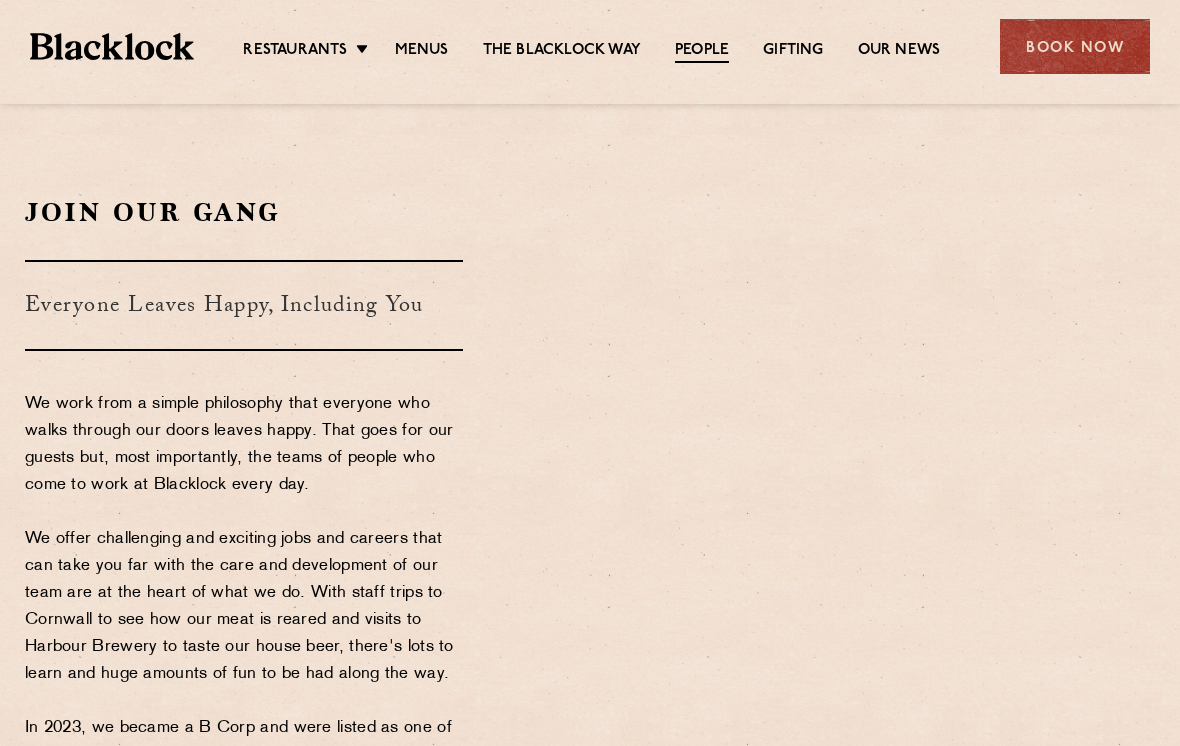scroll, scrollTop: 0, scrollLeft: 0, axis: both 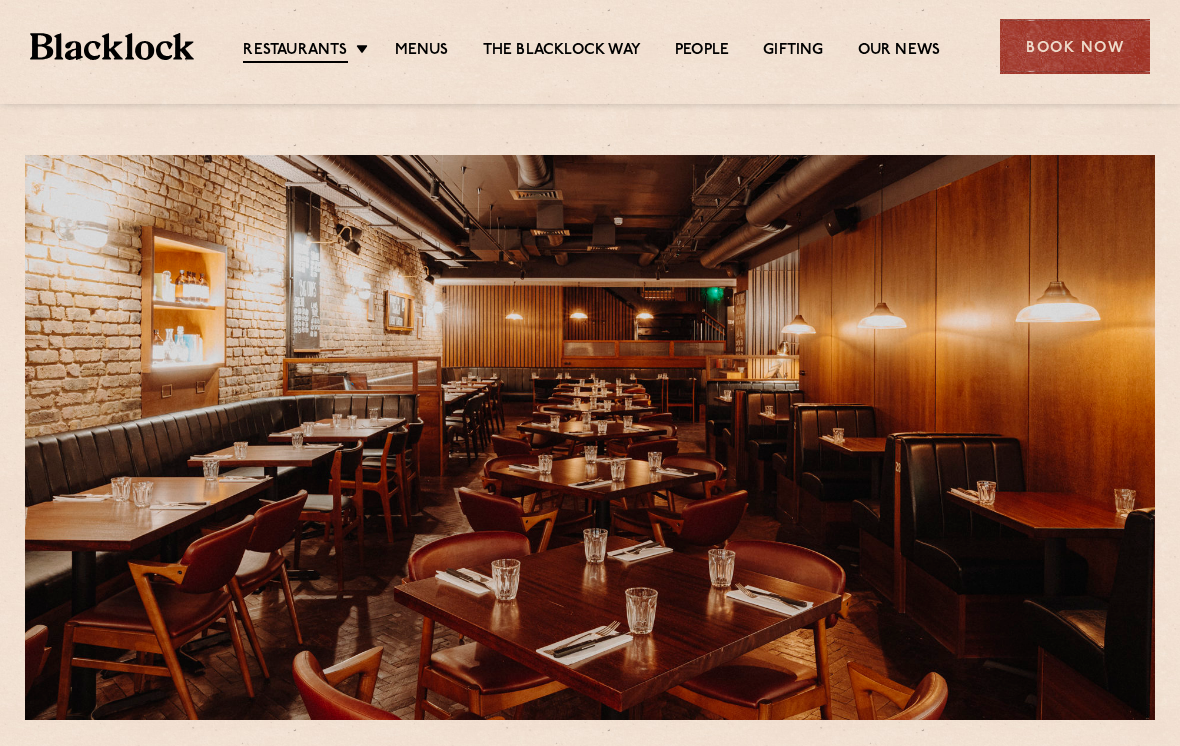 click on "Menus" at bounding box center (422, 51) 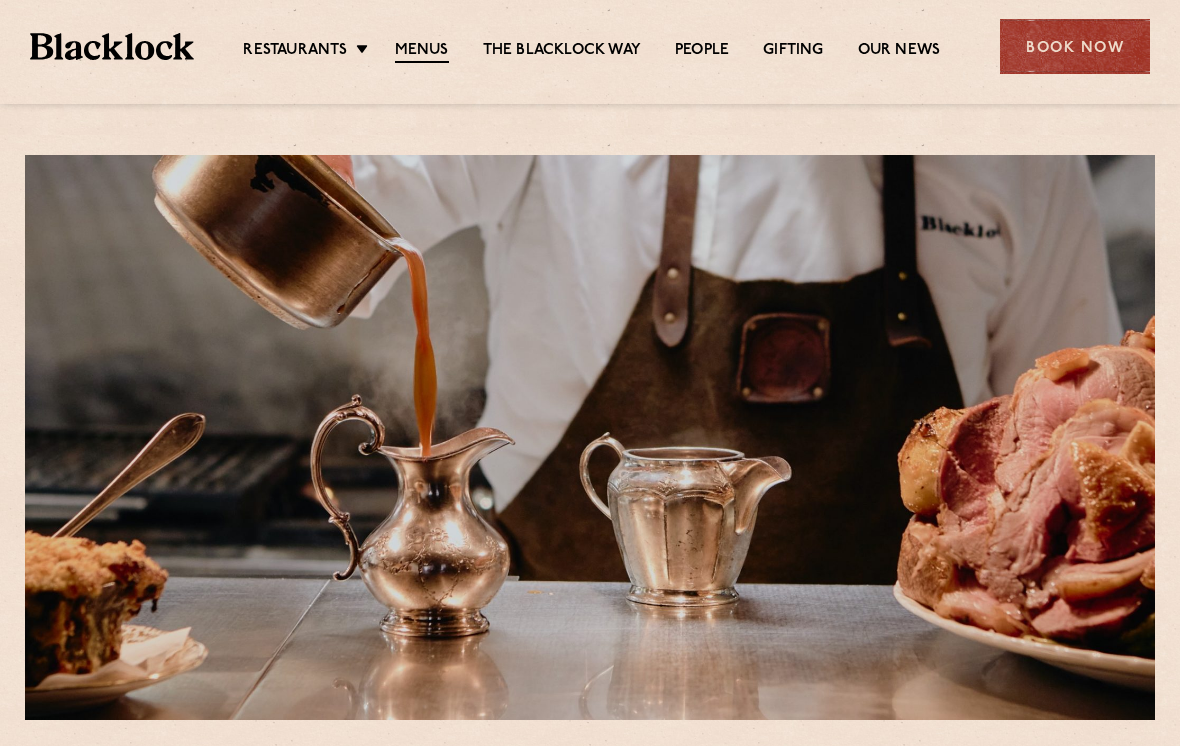 scroll, scrollTop: 0, scrollLeft: 0, axis: both 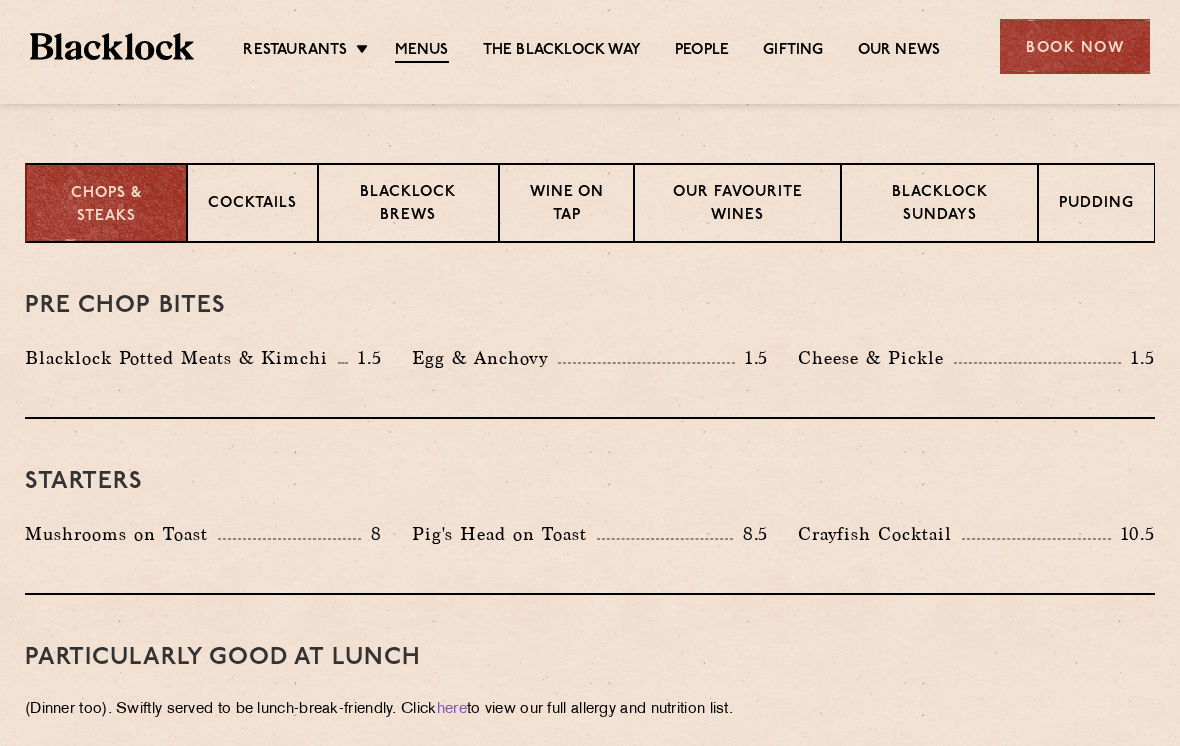 click on "Blacklock Sundays" at bounding box center [939, 205] 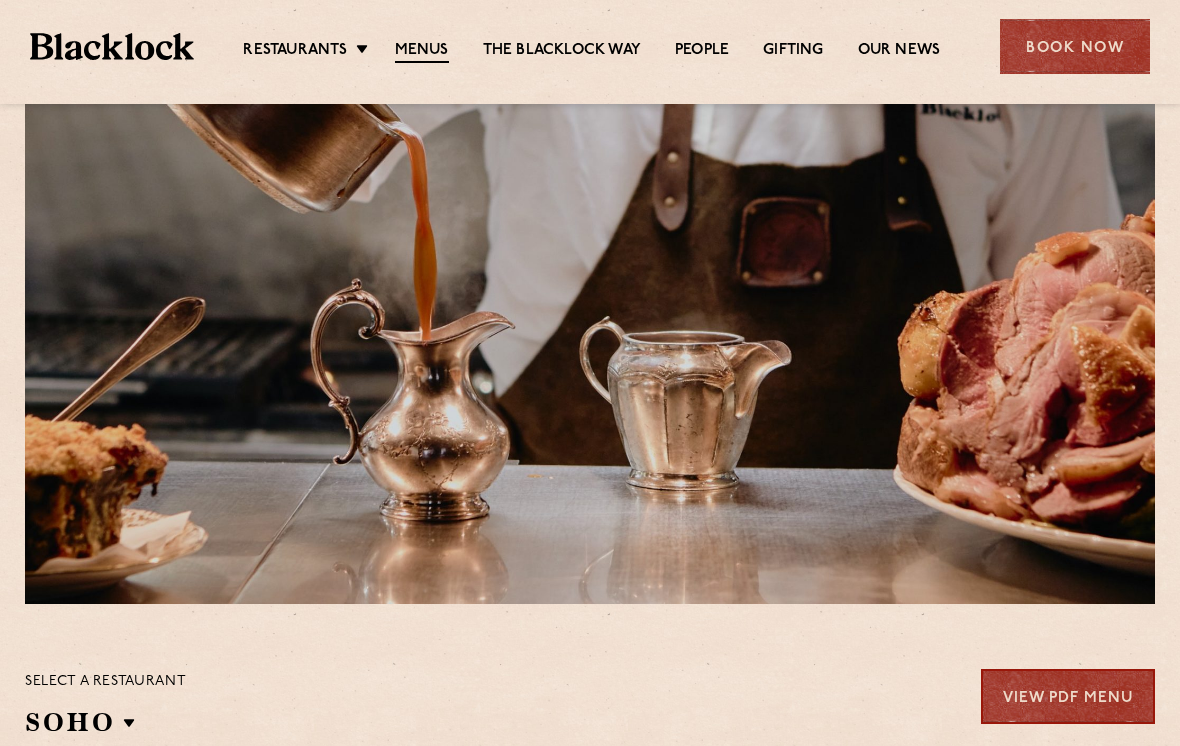 scroll, scrollTop: 0, scrollLeft: 0, axis: both 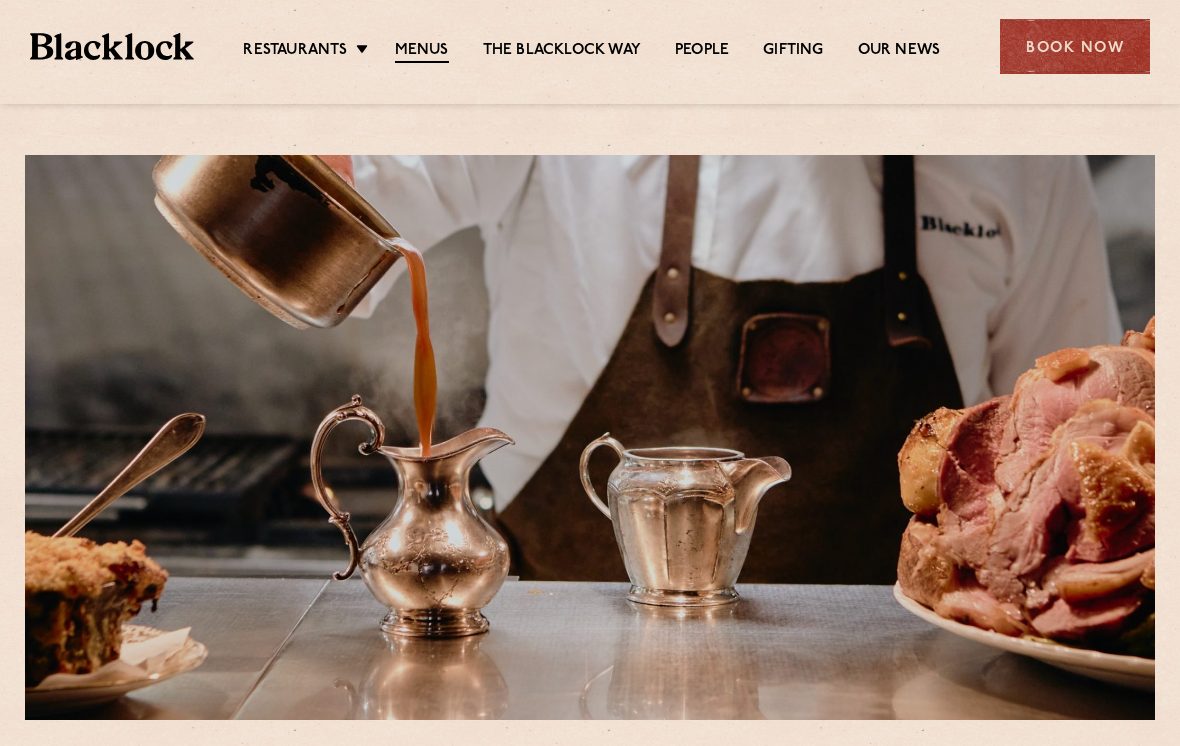 click on "Canary Wharf" at bounding box center (0, 0) 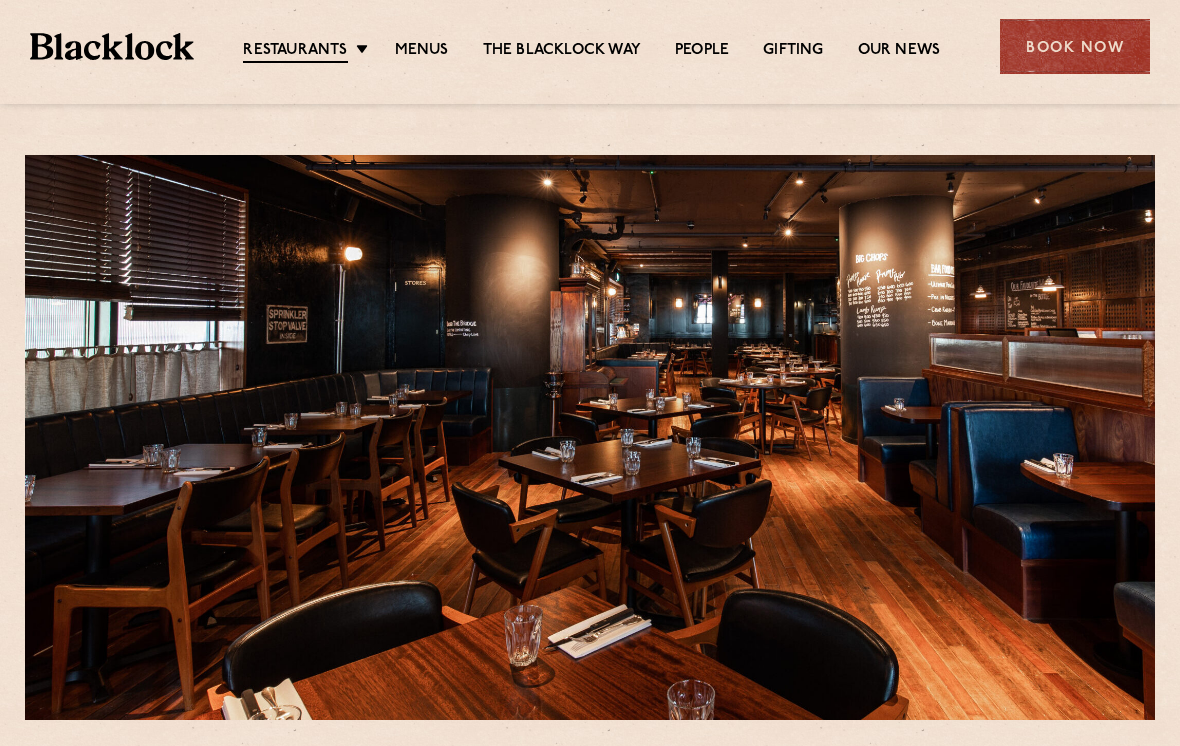 scroll, scrollTop: 0, scrollLeft: 0, axis: both 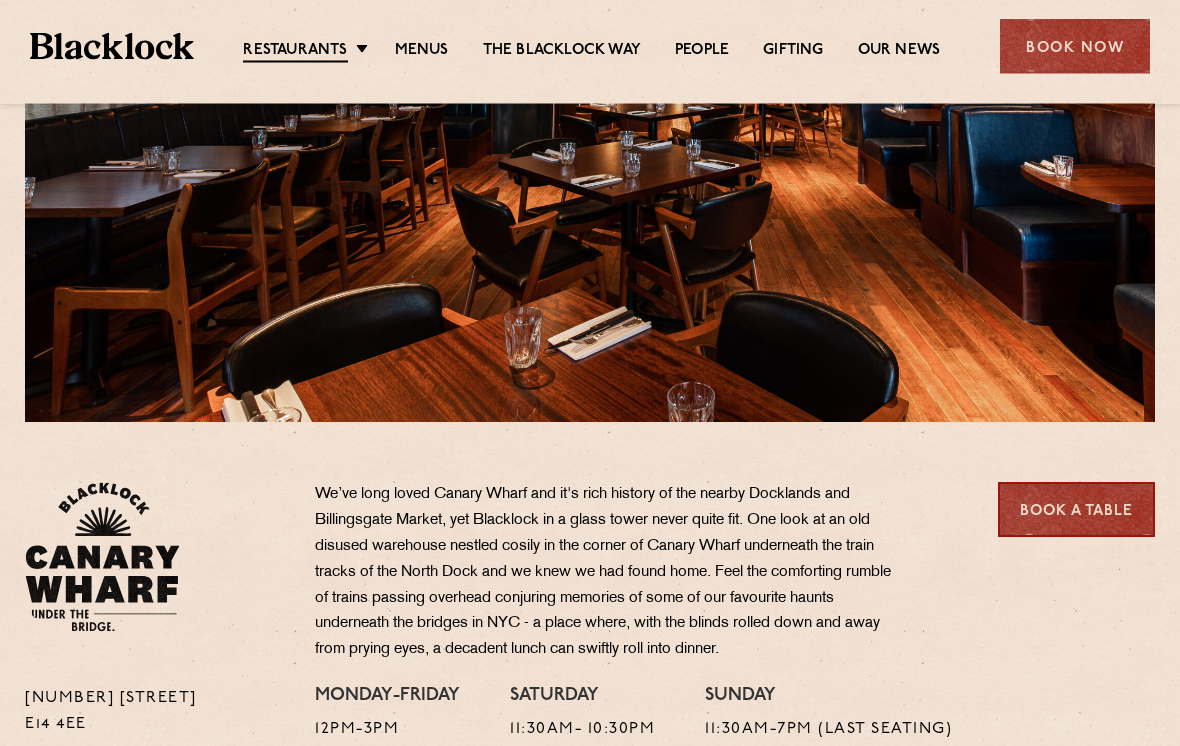 click on "Menus" at bounding box center [422, 51] 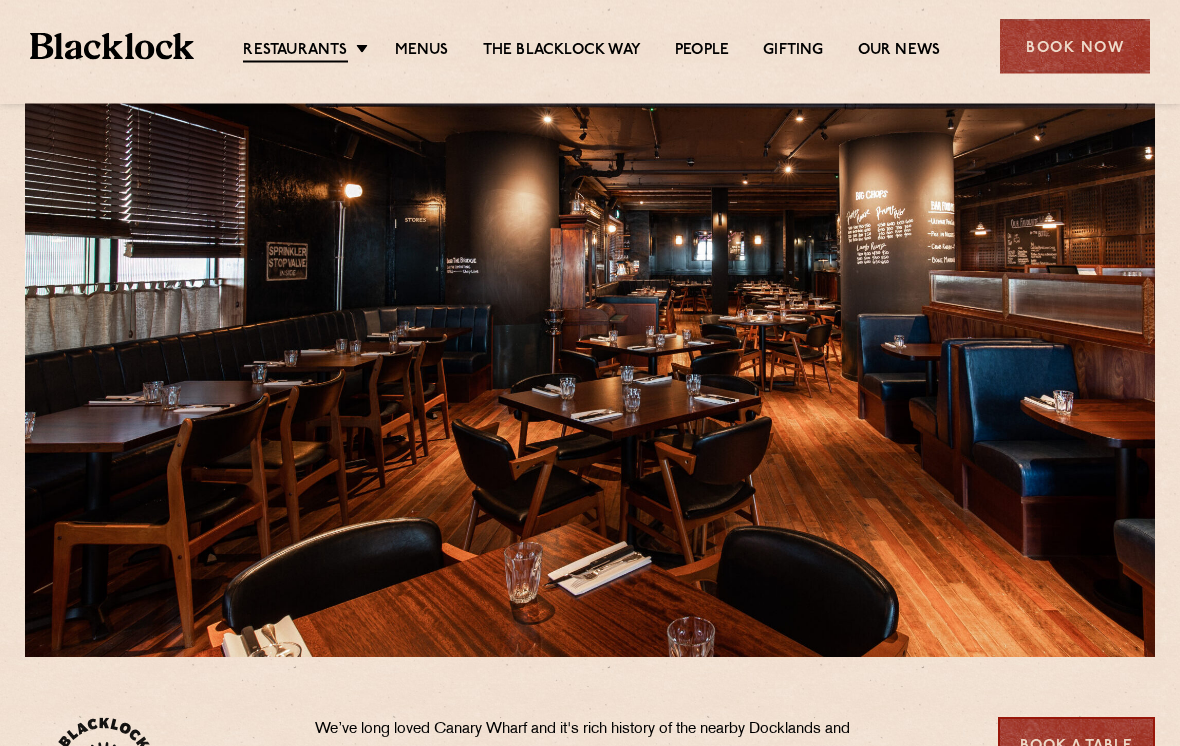 scroll, scrollTop: 0, scrollLeft: 0, axis: both 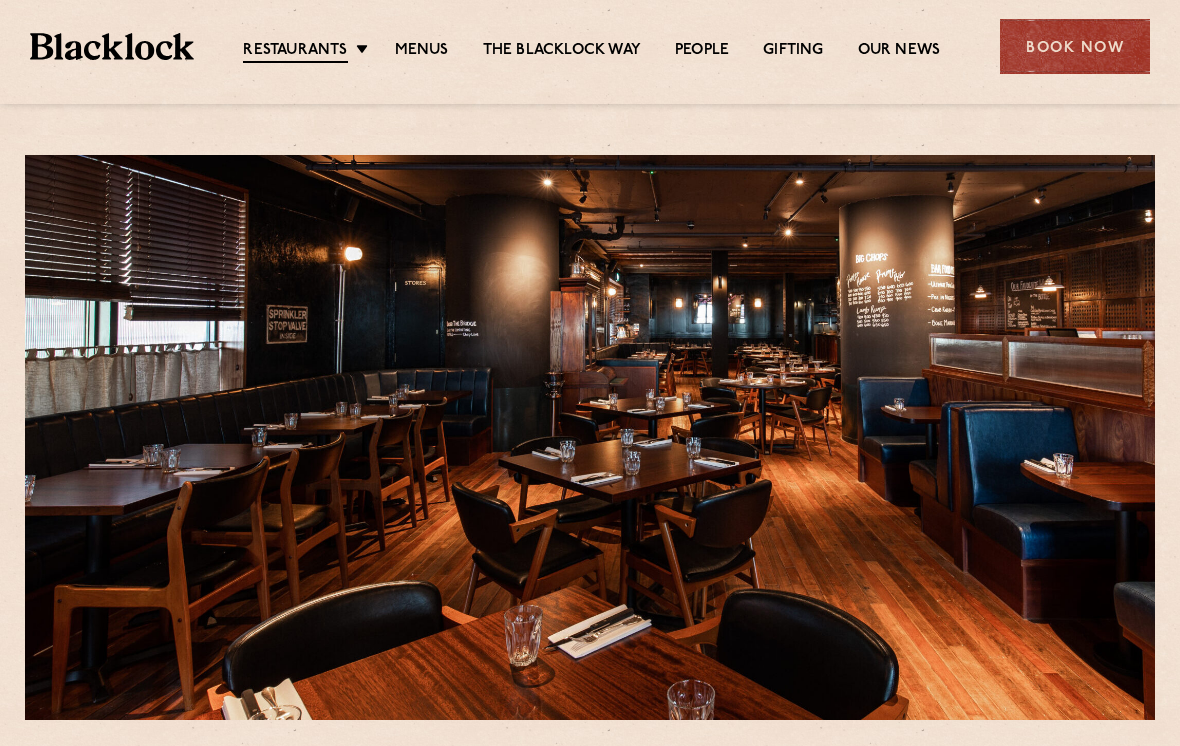 click on "Menus" at bounding box center [422, 51] 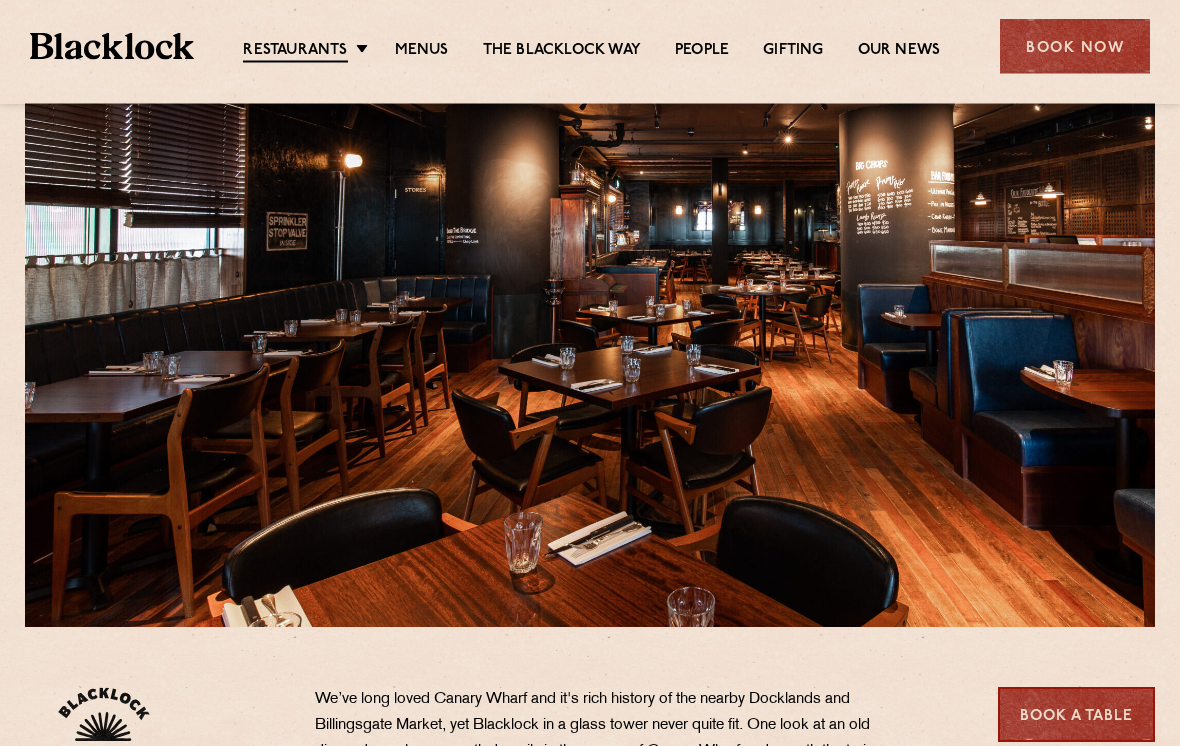 scroll, scrollTop: 0, scrollLeft: 0, axis: both 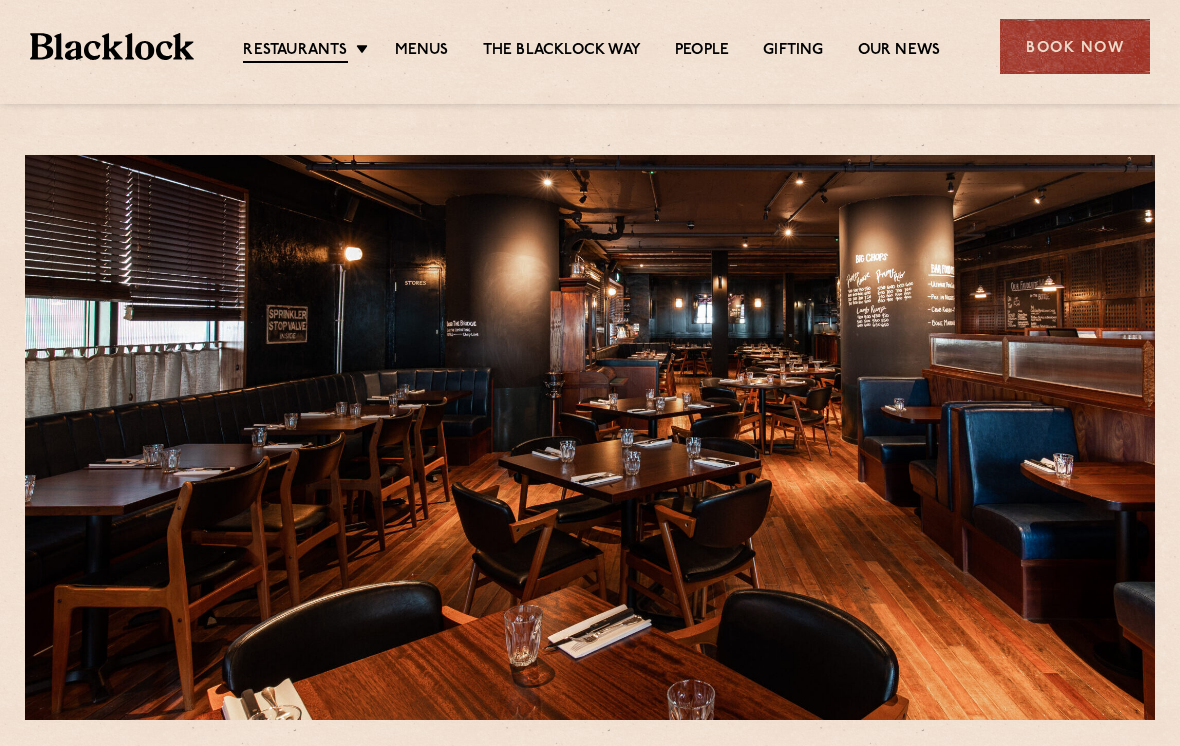 click on "City" at bounding box center [0, 0] 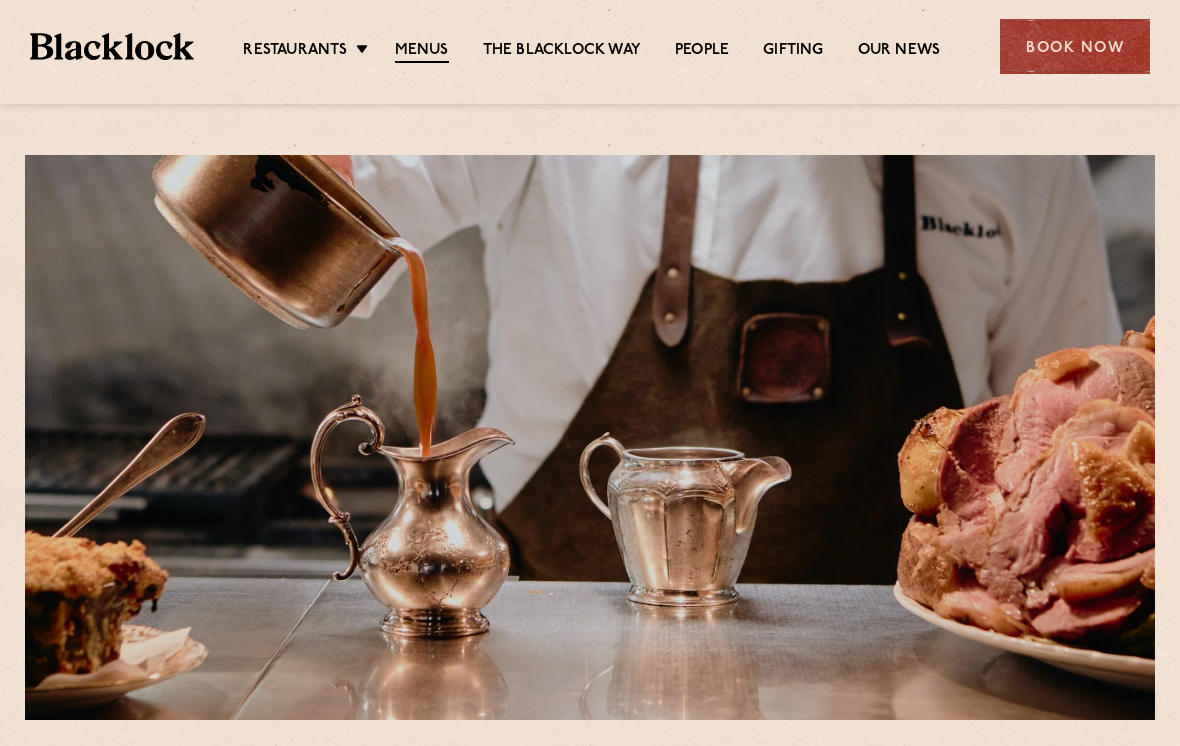 scroll, scrollTop: 0, scrollLeft: 0, axis: both 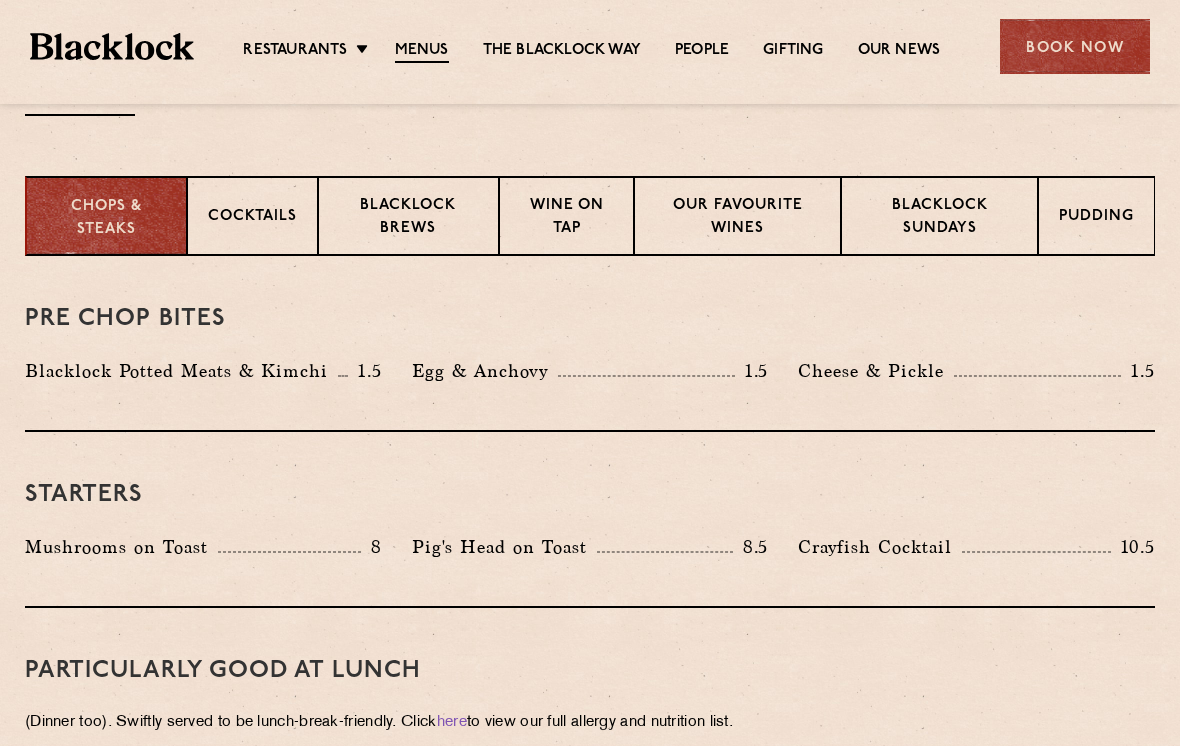 click on "Pudding" at bounding box center [1096, 218] 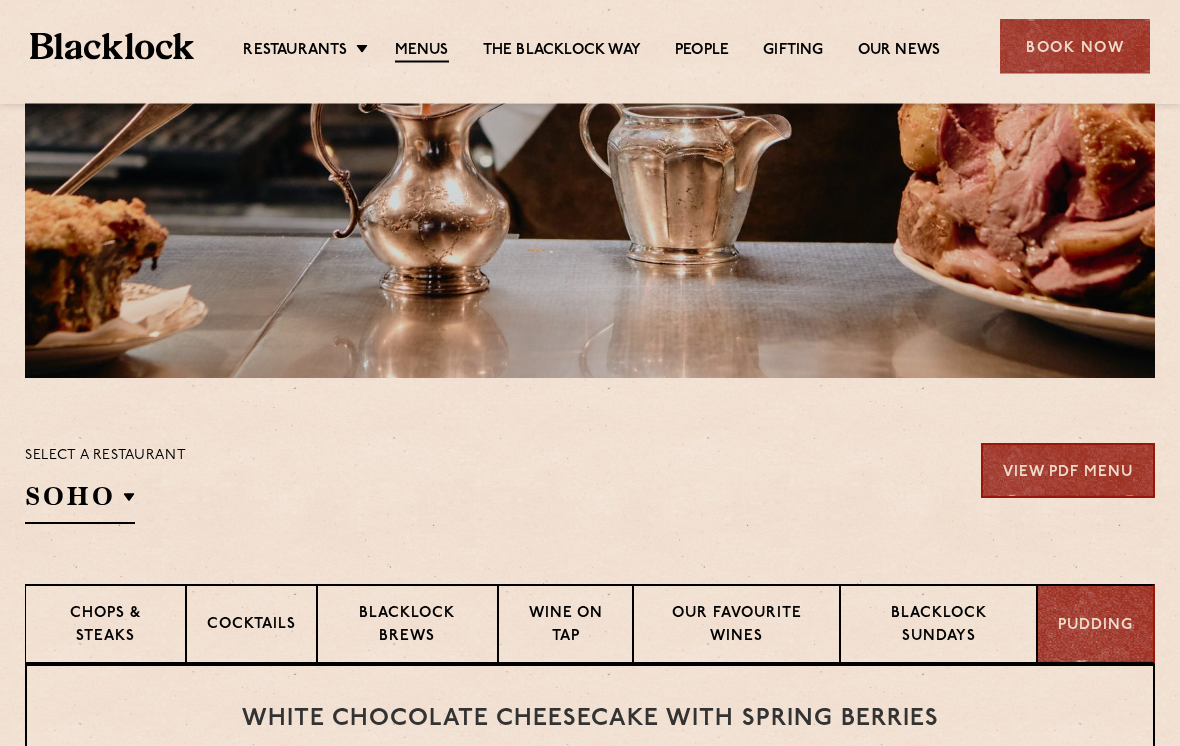 scroll, scrollTop: 294, scrollLeft: 0, axis: vertical 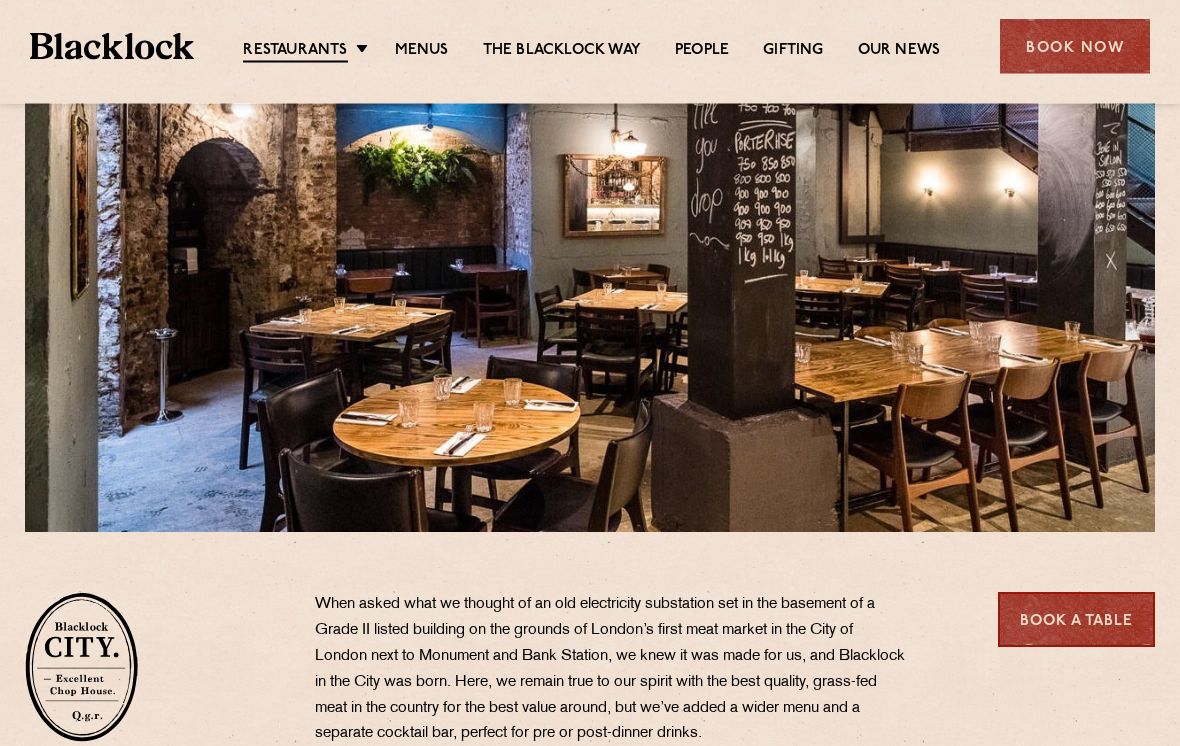 click at bounding box center [590, 240] 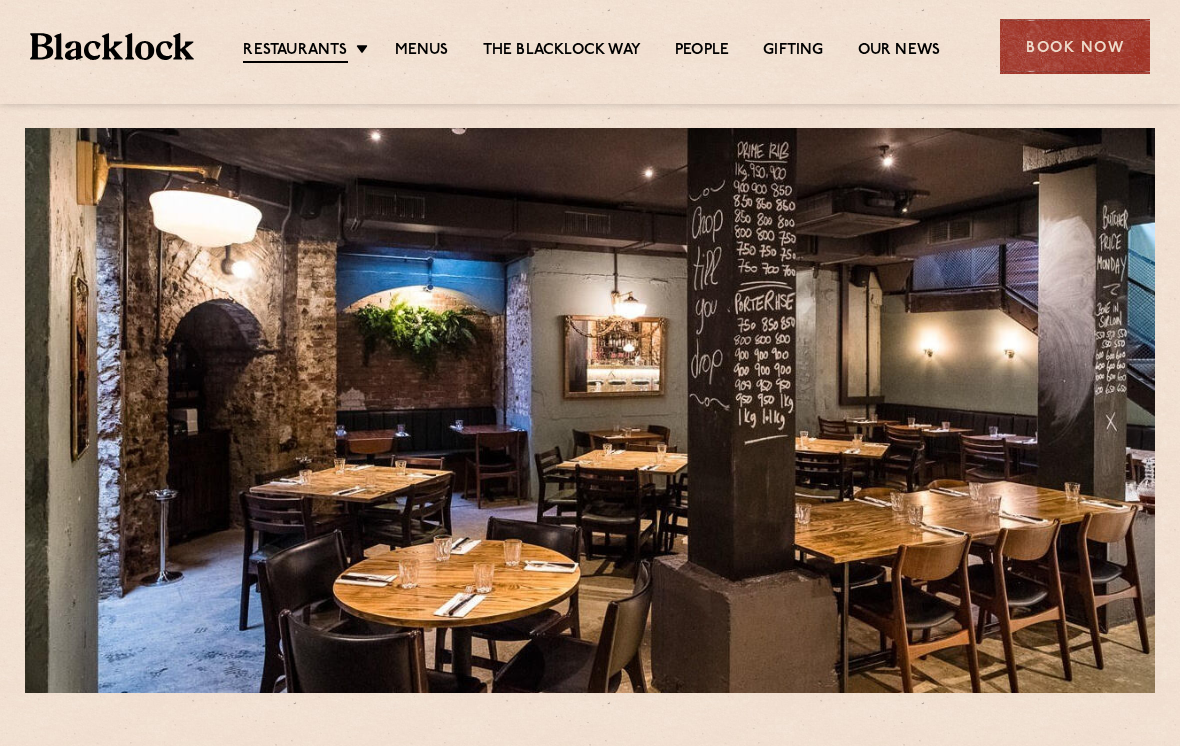 scroll, scrollTop: 0, scrollLeft: 0, axis: both 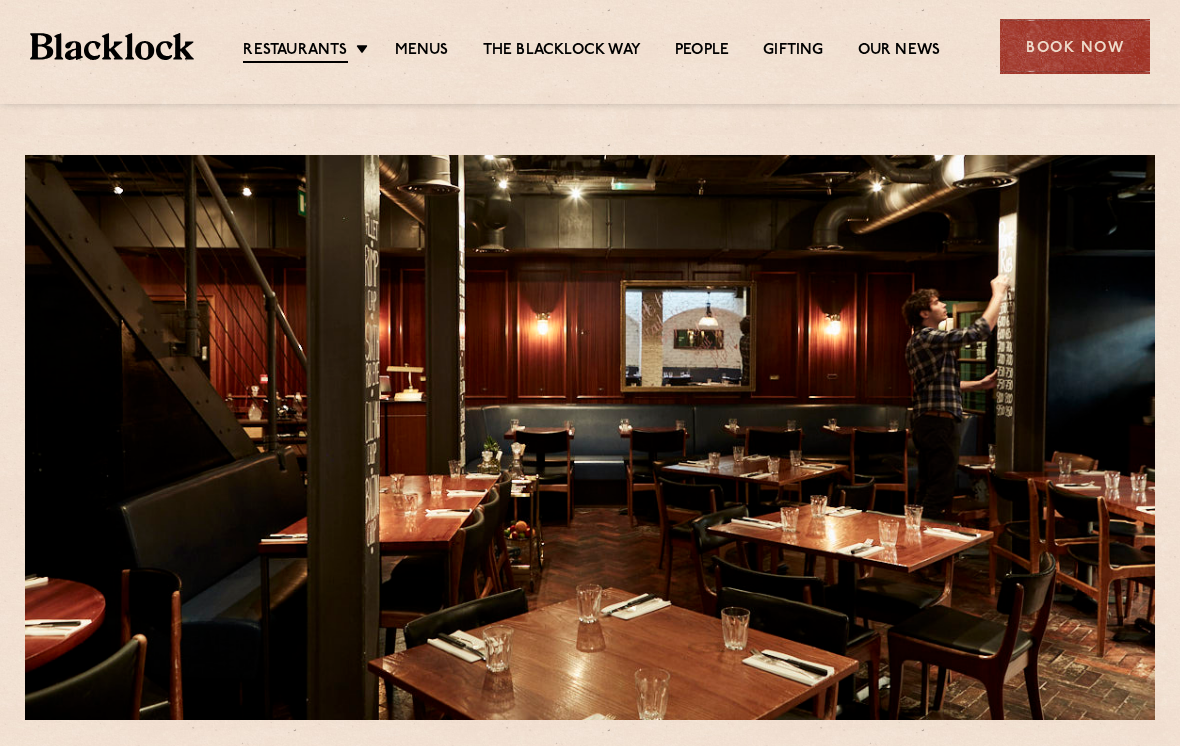 click on "Menus" at bounding box center (422, 51) 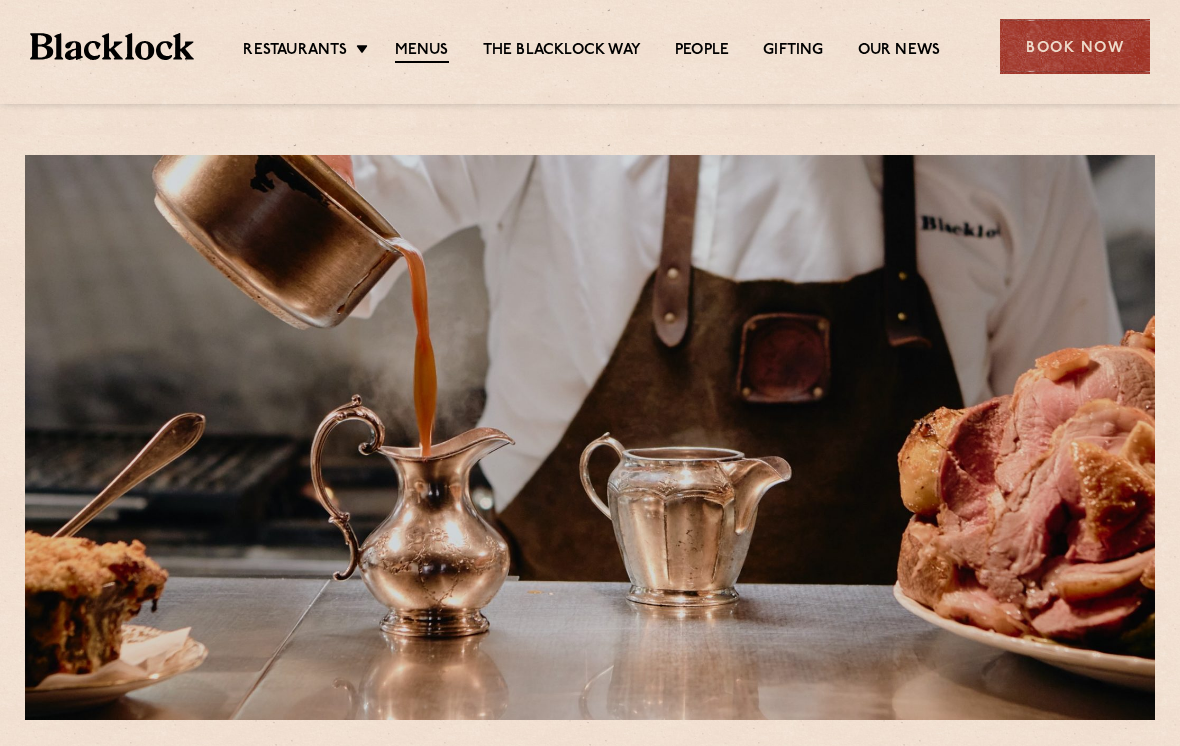 scroll, scrollTop: 0, scrollLeft: 0, axis: both 